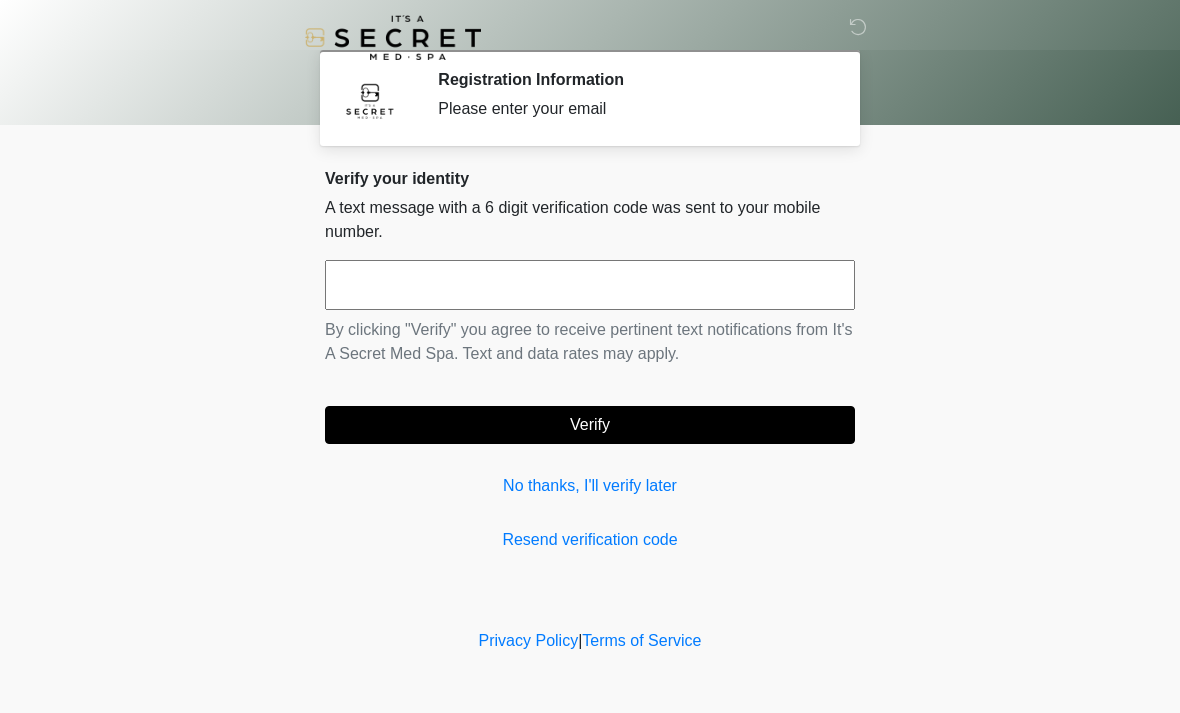 scroll, scrollTop: 0, scrollLeft: 0, axis: both 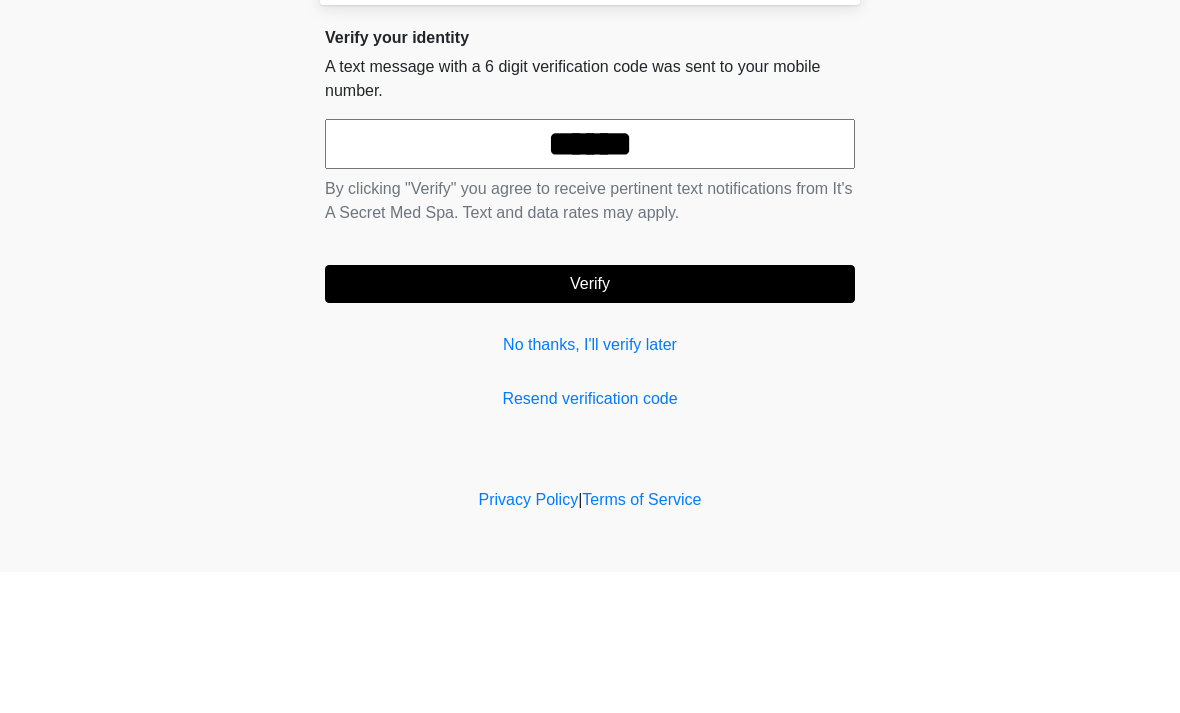 type on "******" 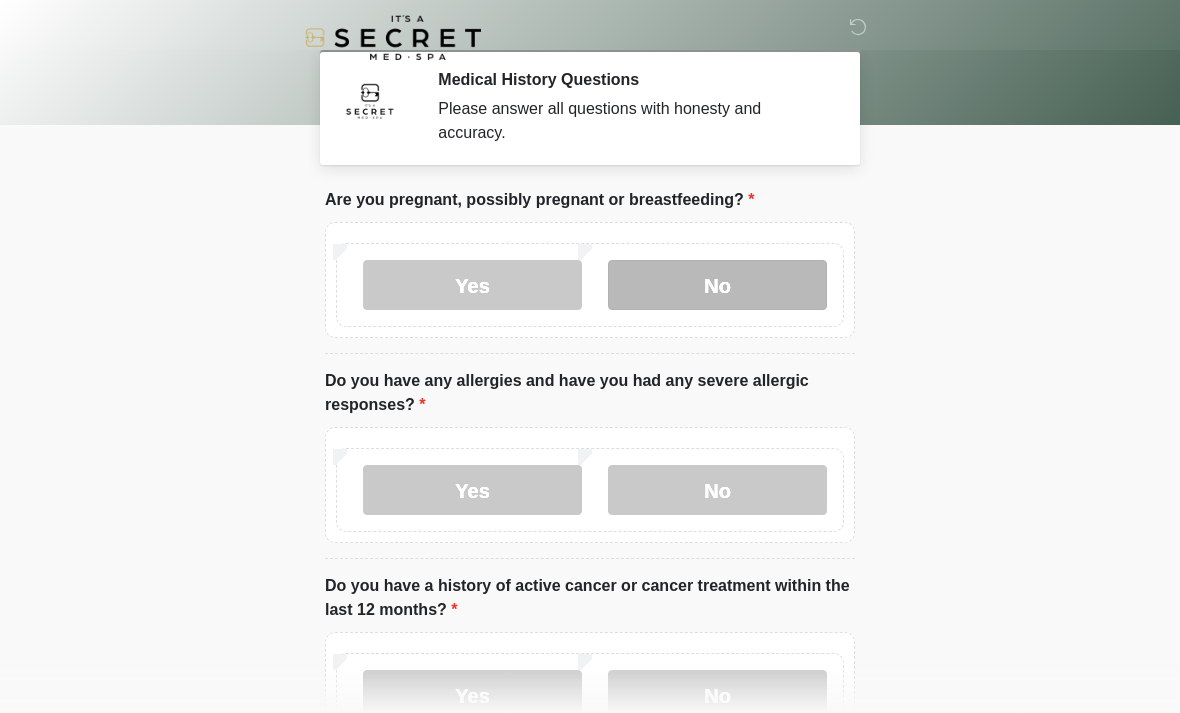 click on "No" at bounding box center (717, 285) 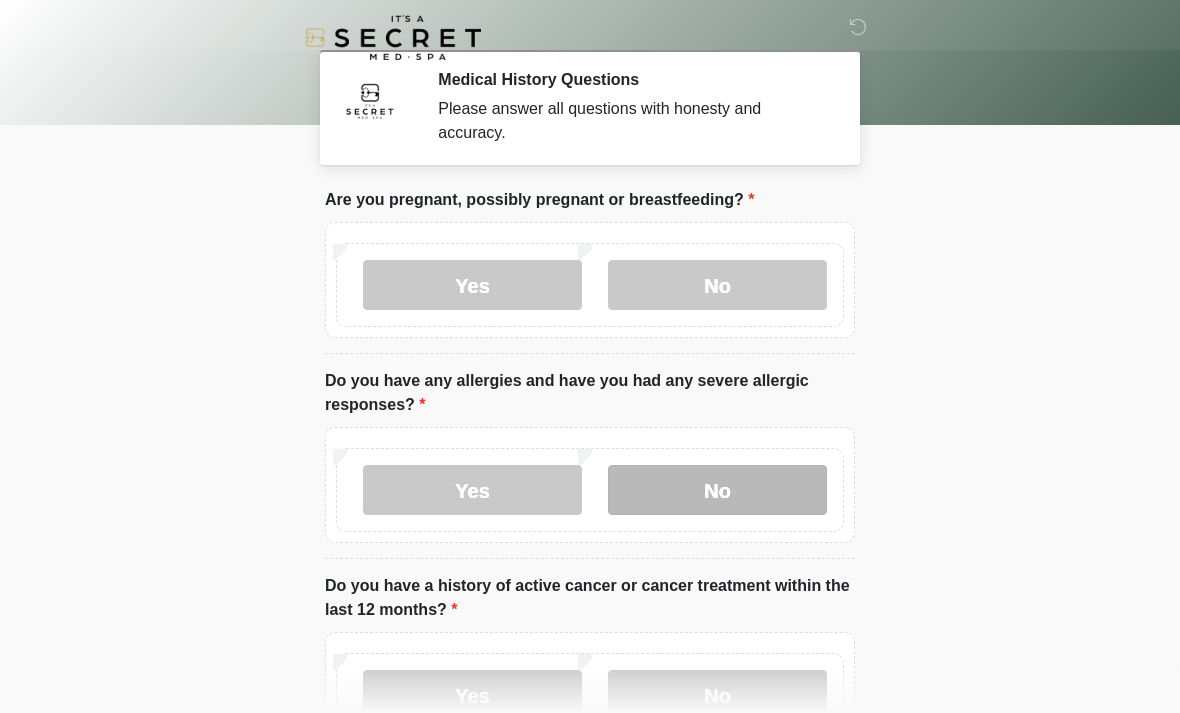 click on "No" at bounding box center (717, 490) 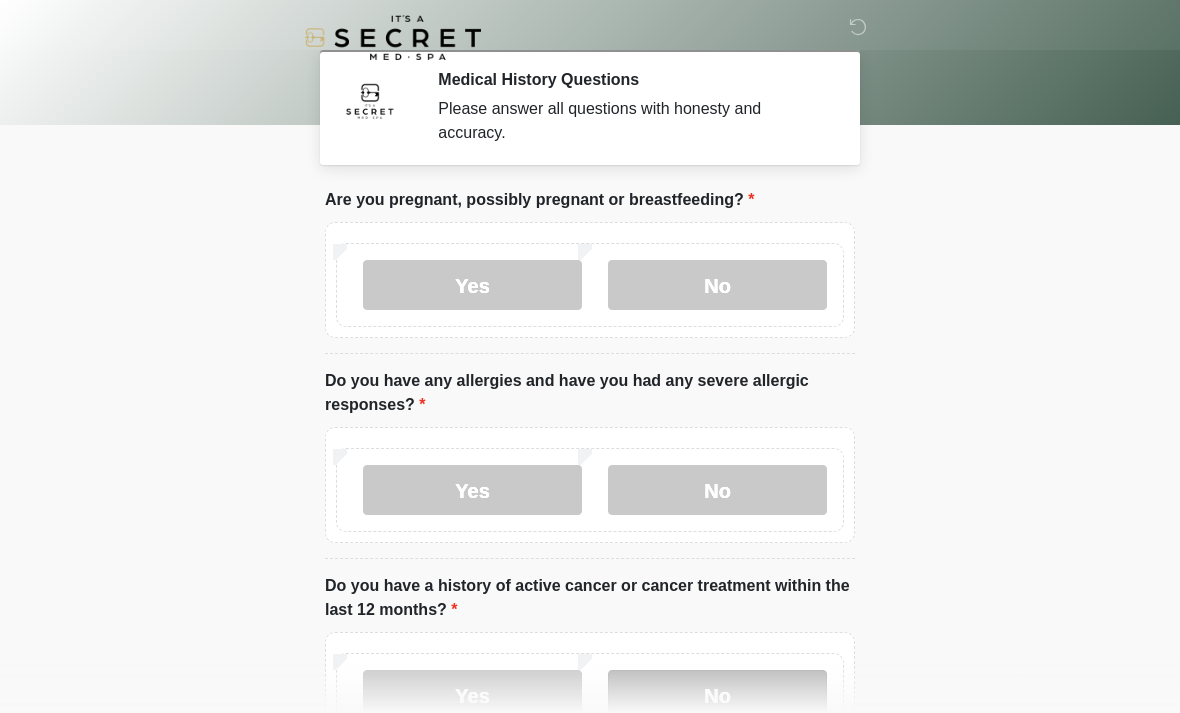 click on "No" at bounding box center (717, 695) 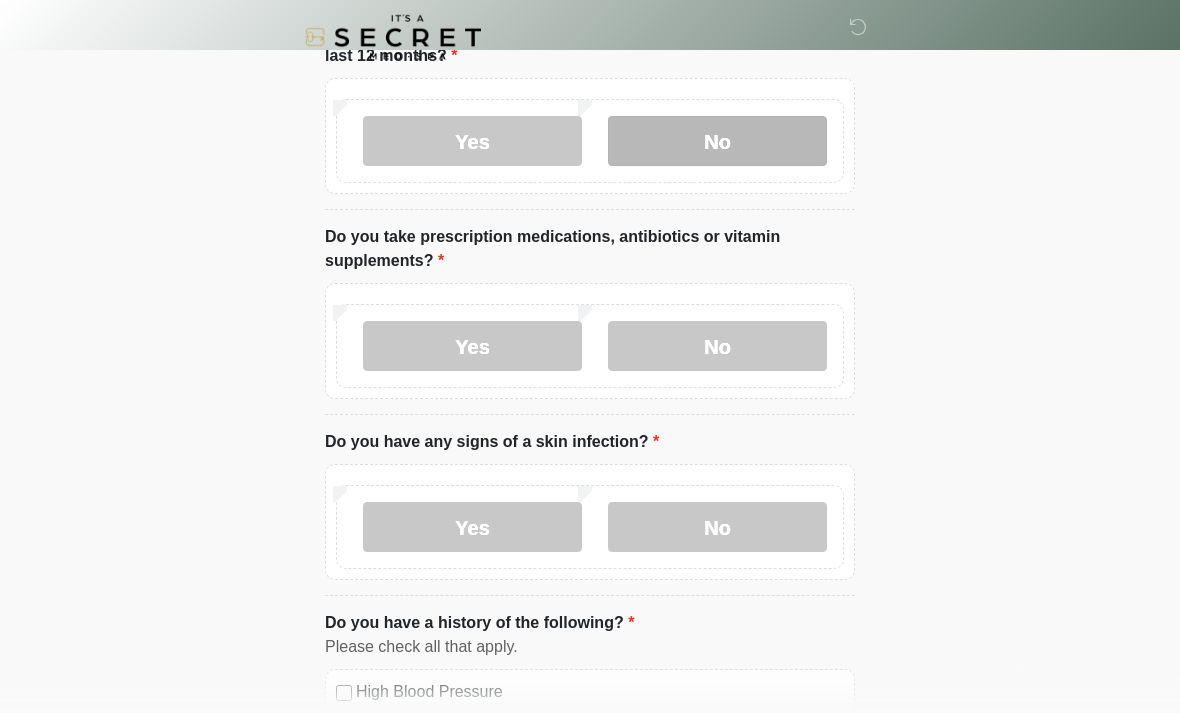 scroll, scrollTop: 558, scrollLeft: 0, axis: vertical 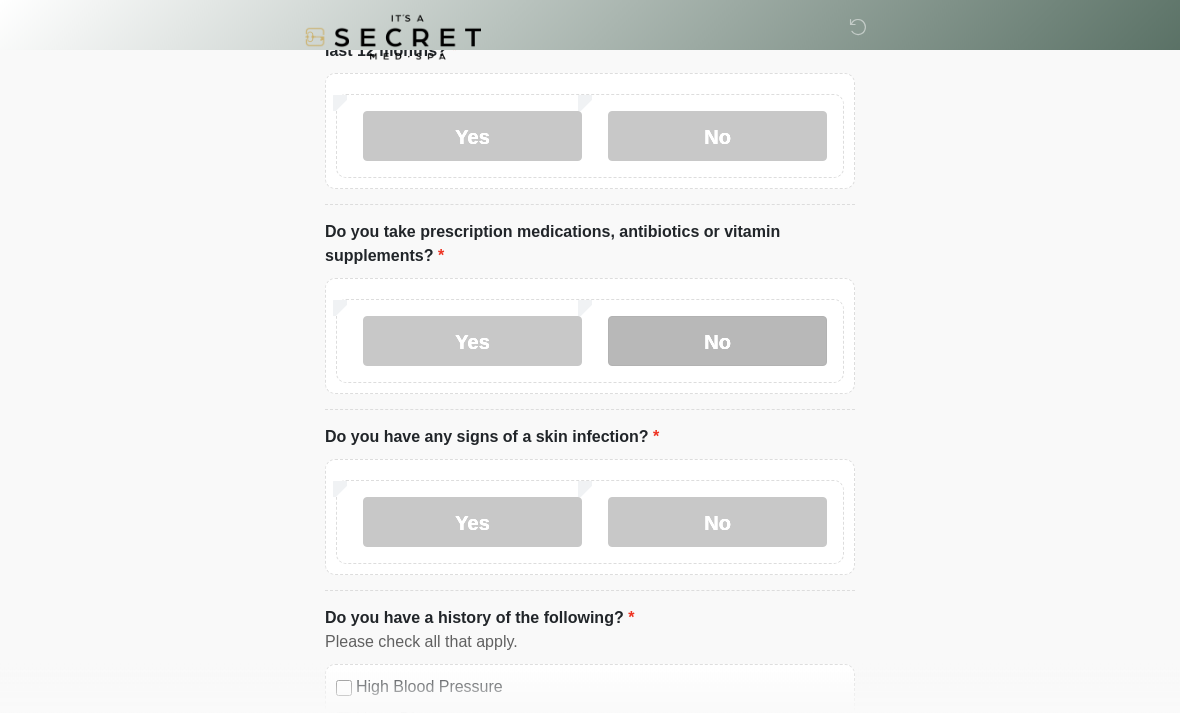 click on "No" at bounding box center [717, 342] 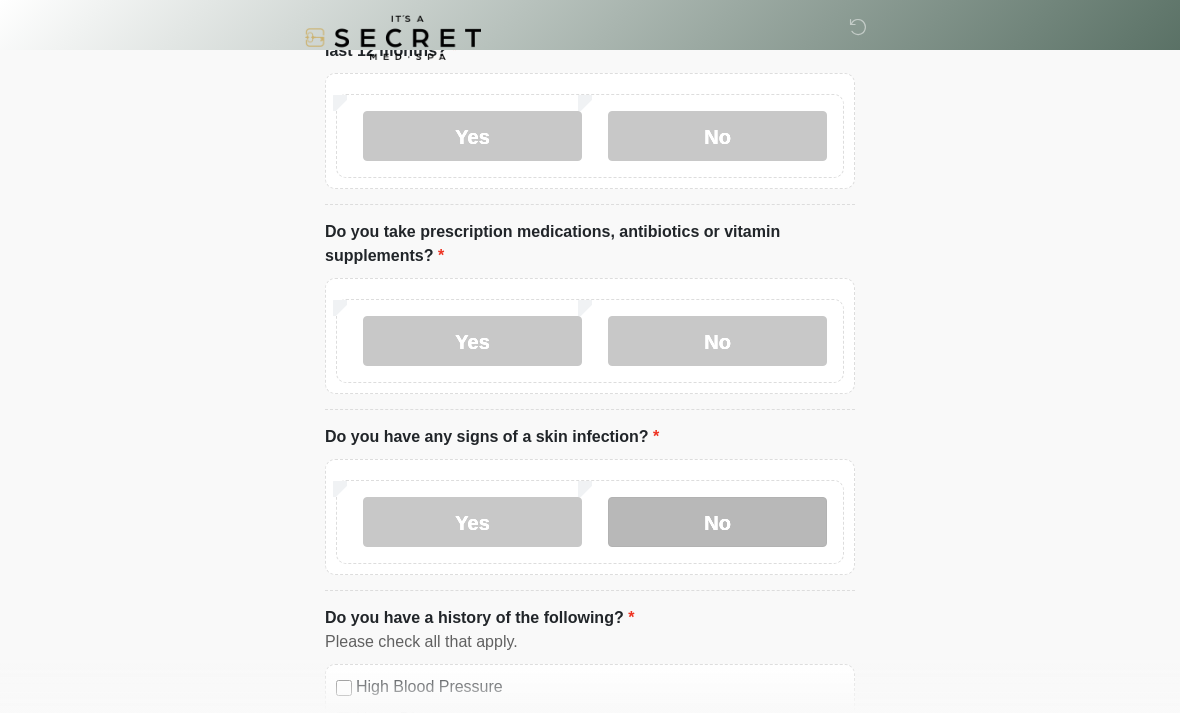 click on "No" at bounding box center [717, 522] 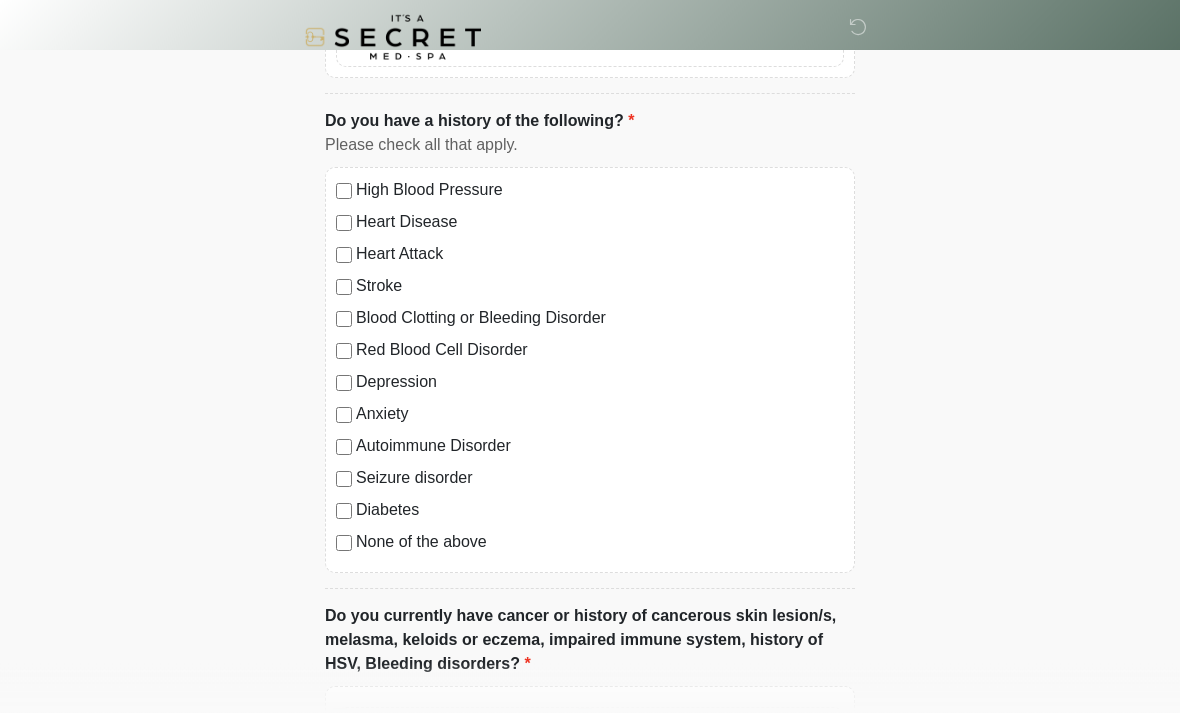 scroll, scrollTop: 1063, scrollLeft: 0, axis: vertical 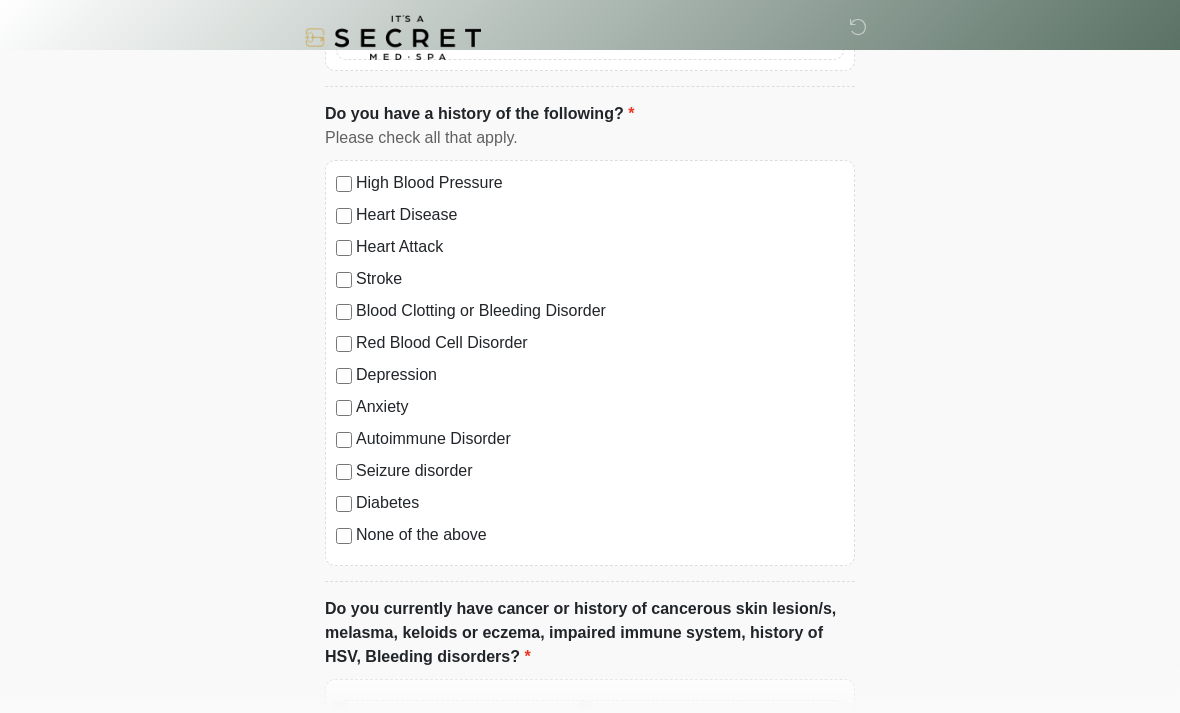click on "None of the above" at bounding box center [600, 535] 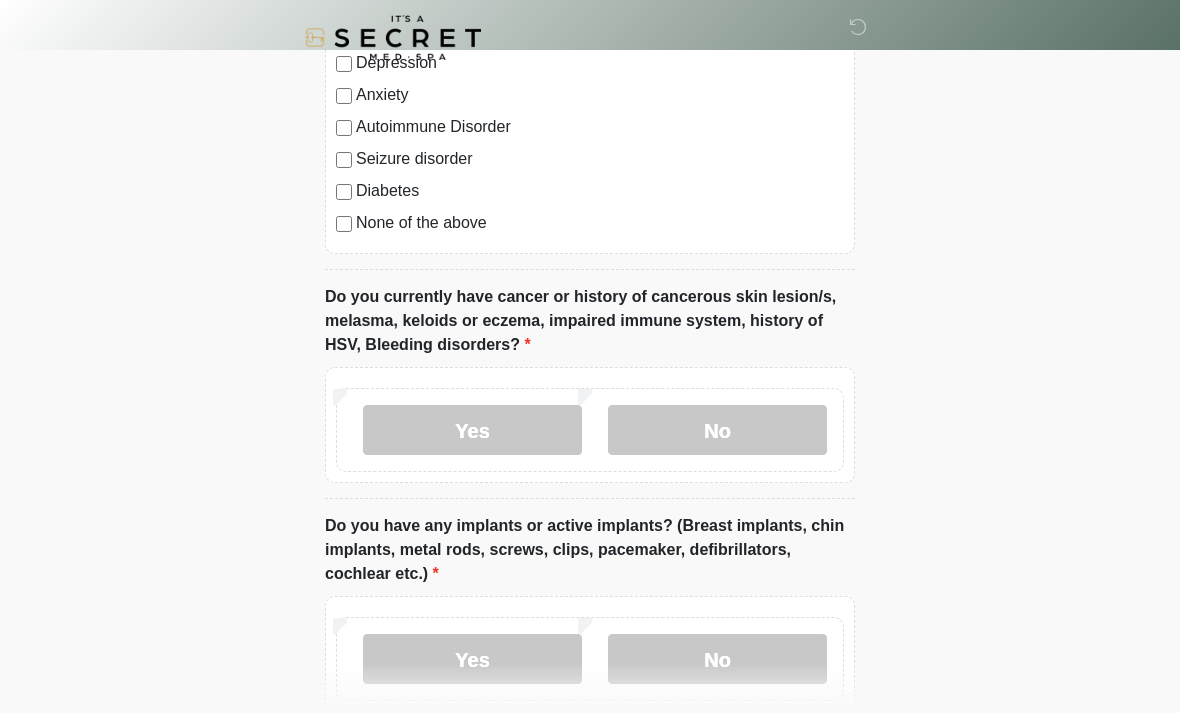scroll, scrollTop: 1386, scrollLeft: 0, axis: vertical 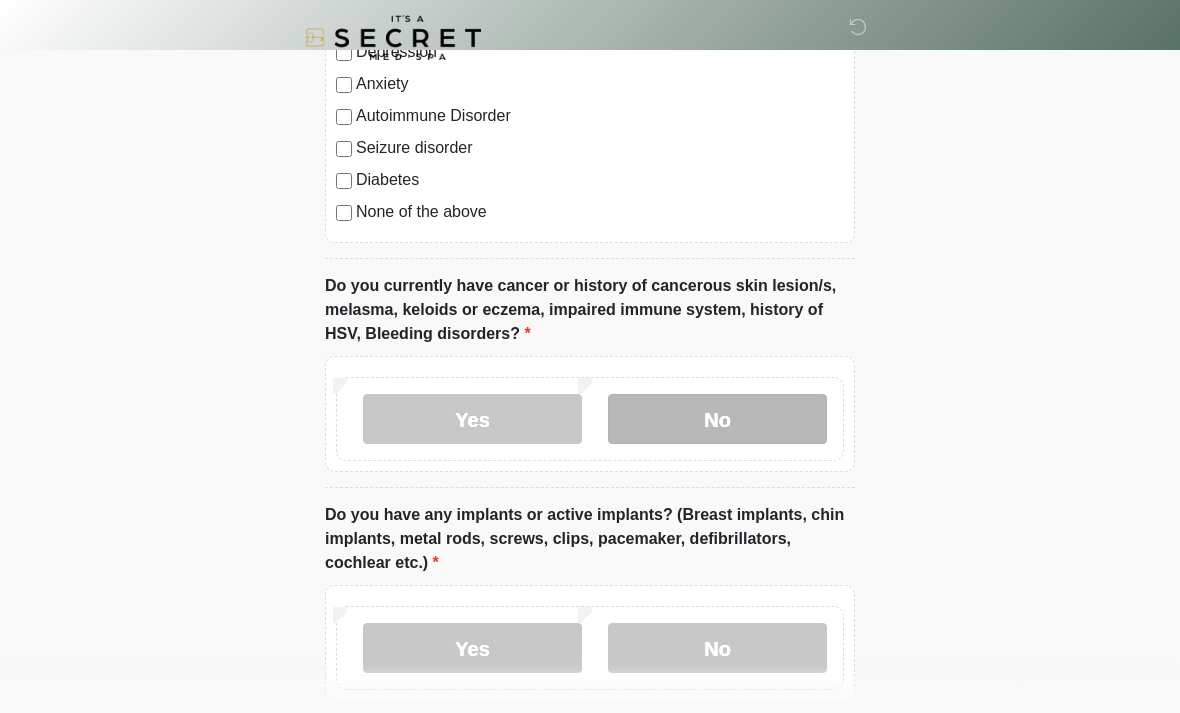 click on "No" at bounding box center (717, 419) 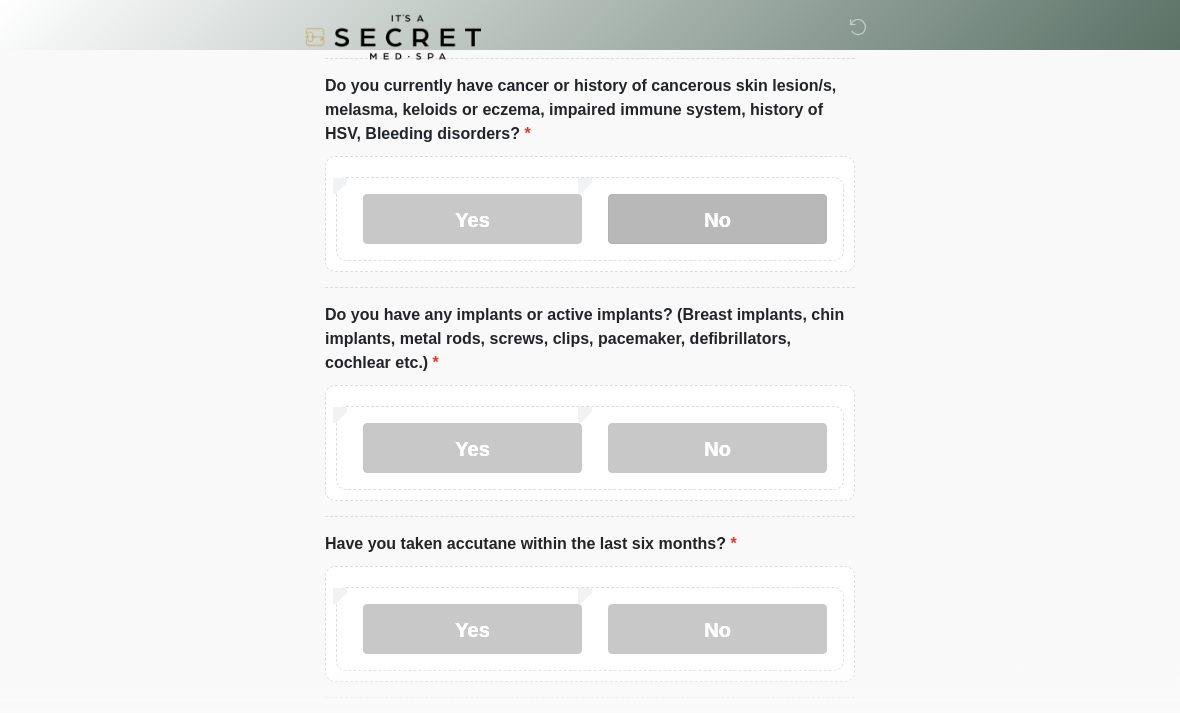 scroll, scrollTop: 1589, scrollLeft: 0, axis: vertical 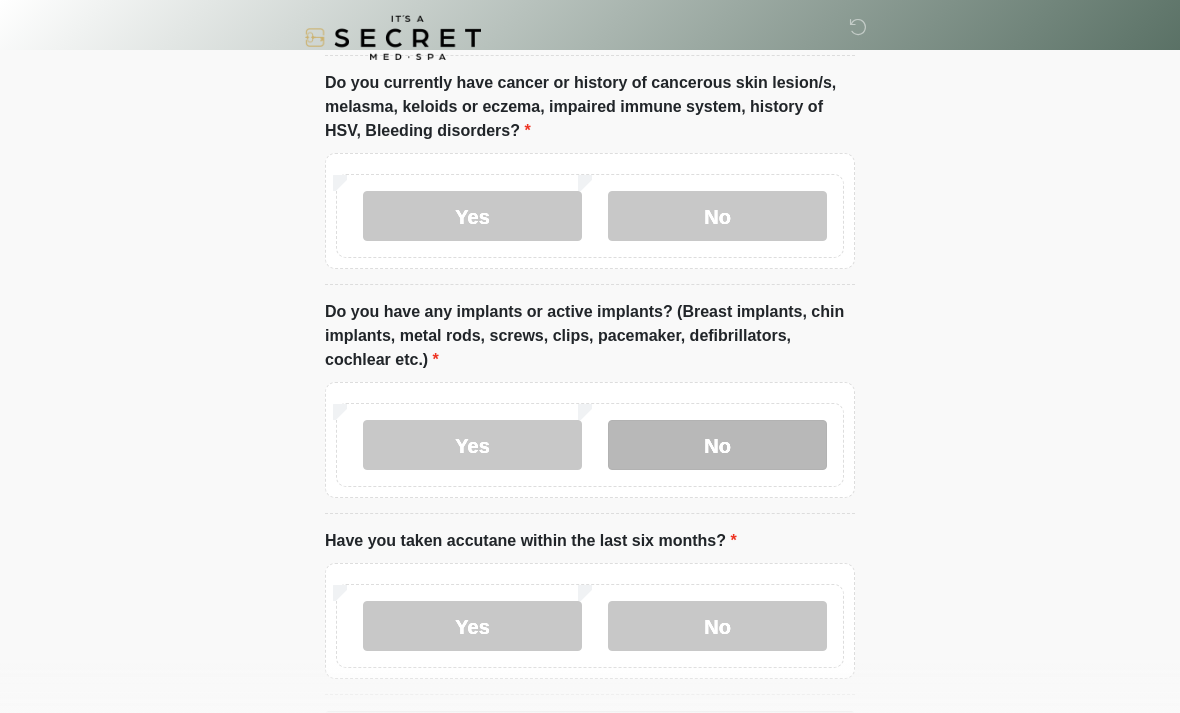 click on "No" at bounding box center (717, 445) 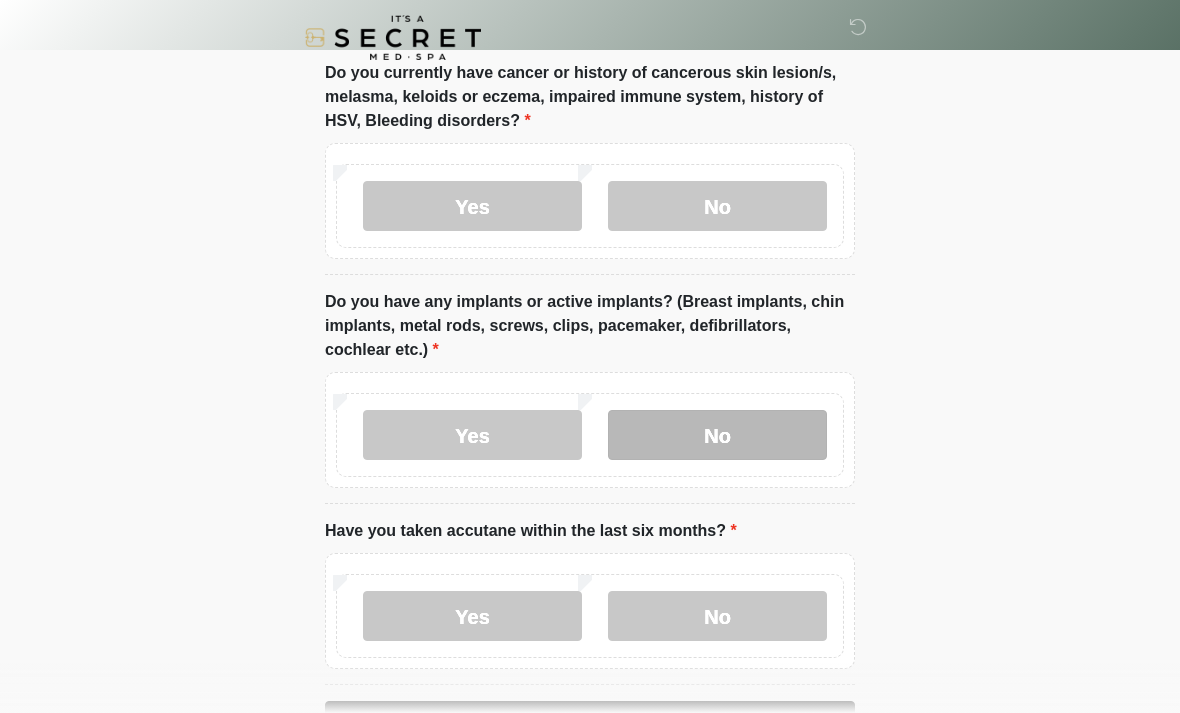 scroll, scrollTop: 1665, scrollLeft: 0, axis: vertical 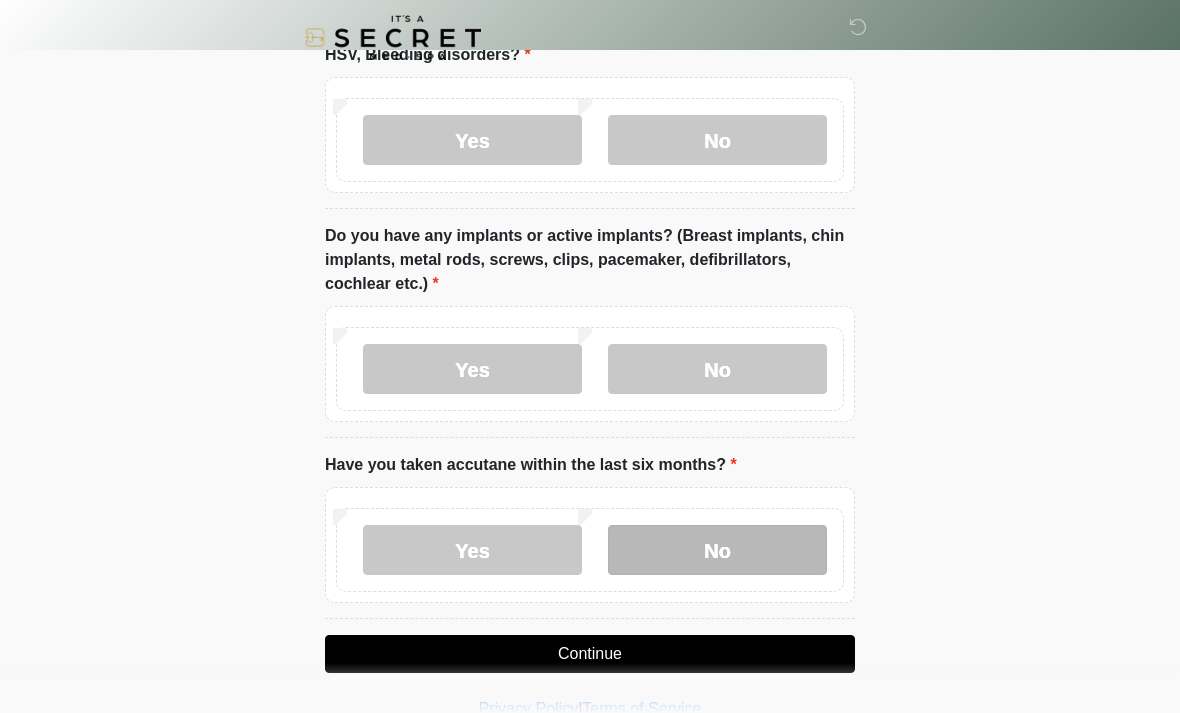 click on "No" at bounding box center [717, 550] 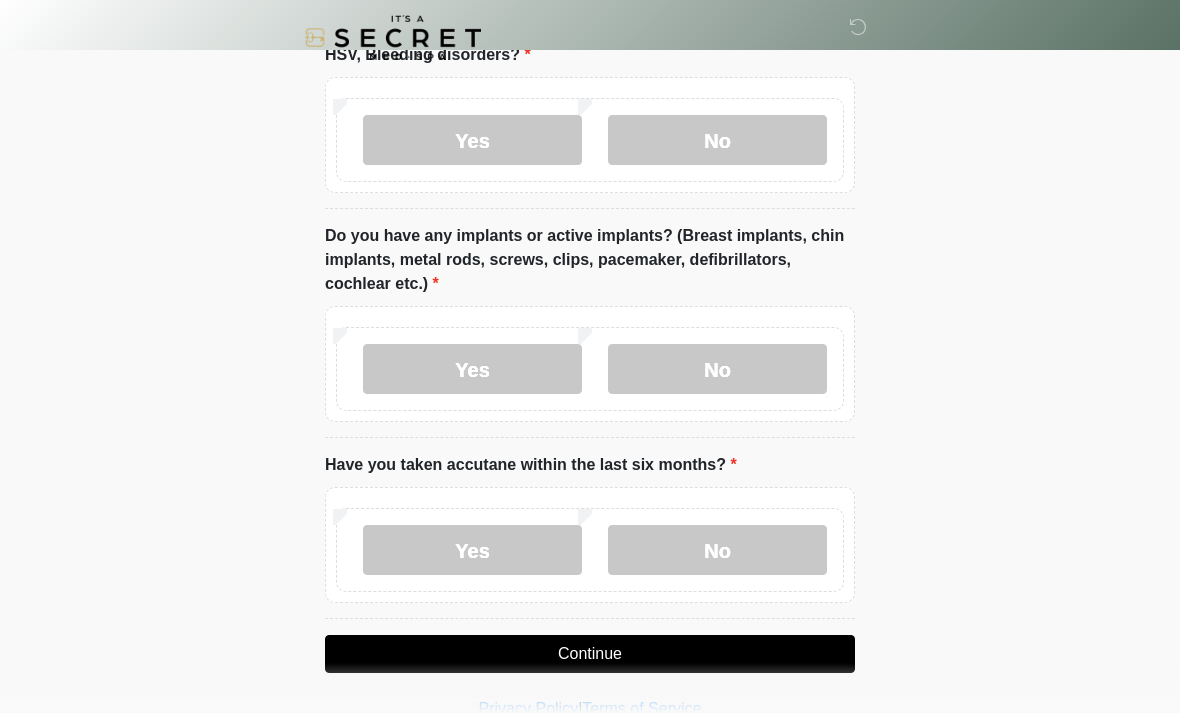 click on "Continue" at bounding box center (590, 654) 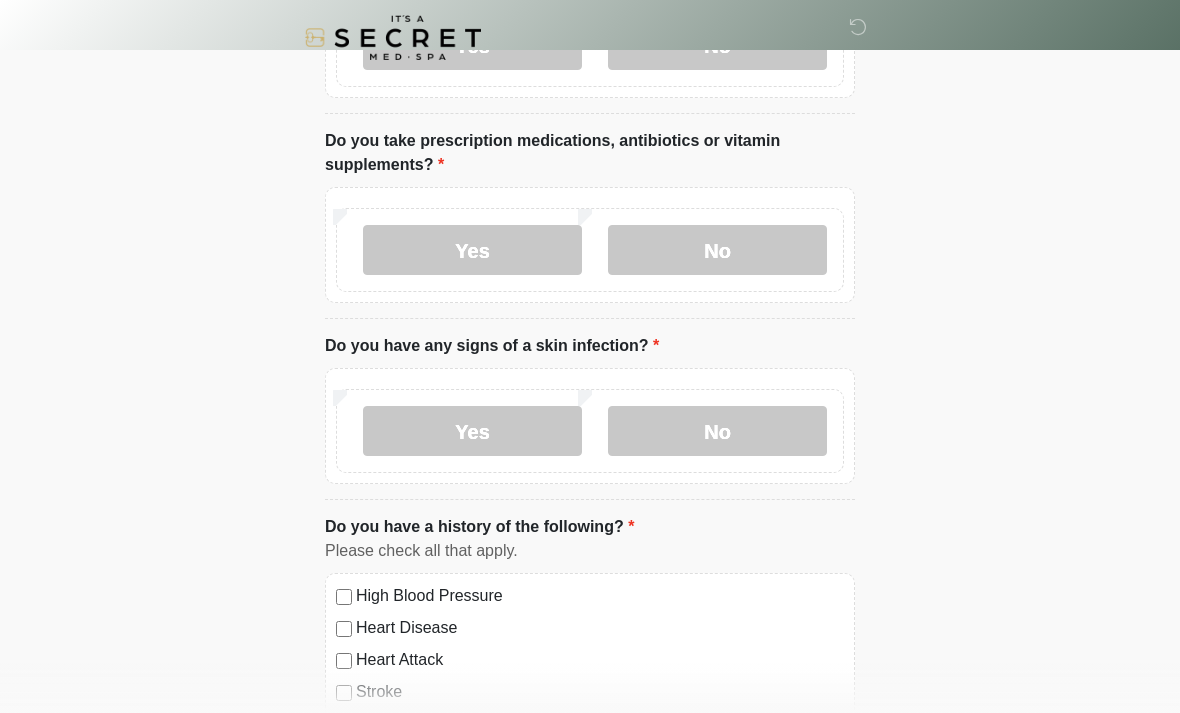 scroll, scrollTop: 0, scrollLeft: 0, axis: both 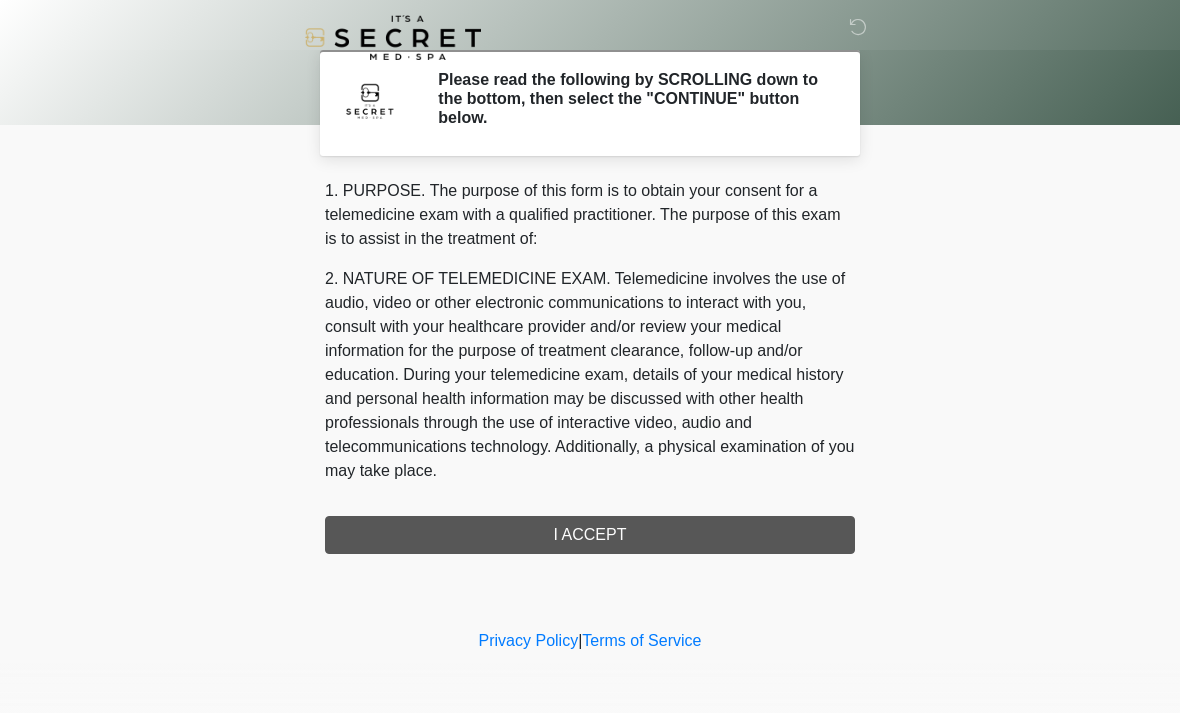 click on "1. PURPOSE. The purpose of this form is to obtain your consent for a telemedicine exam with a qualified practitioner. The purpose of this exam is to assist in the treatment of:  2. NATURE OF TELEMEDICINE EXAM. Telemedicine involves the use of audio, video or other electronic communications to interact with you, consult with your healthcare provider and/or review your medical information for the purpose of treatment clearance, follow-up and/or education. During your telemedicine exam, details of your medical history and personal health information may be discussed with other health professionals through the use of interactive video, audio and telecommunications technology. Additionally, a physical examination of you may take place. 4. HEALTHCARE INSTITUTION. It's A Secret Med Spa has medical and non-medical technical personnel who may participate in the telemedicine exam to aid in the audio/video link with the qualified practitioner.
I ACCEPT" at bounding box center [590, 366] 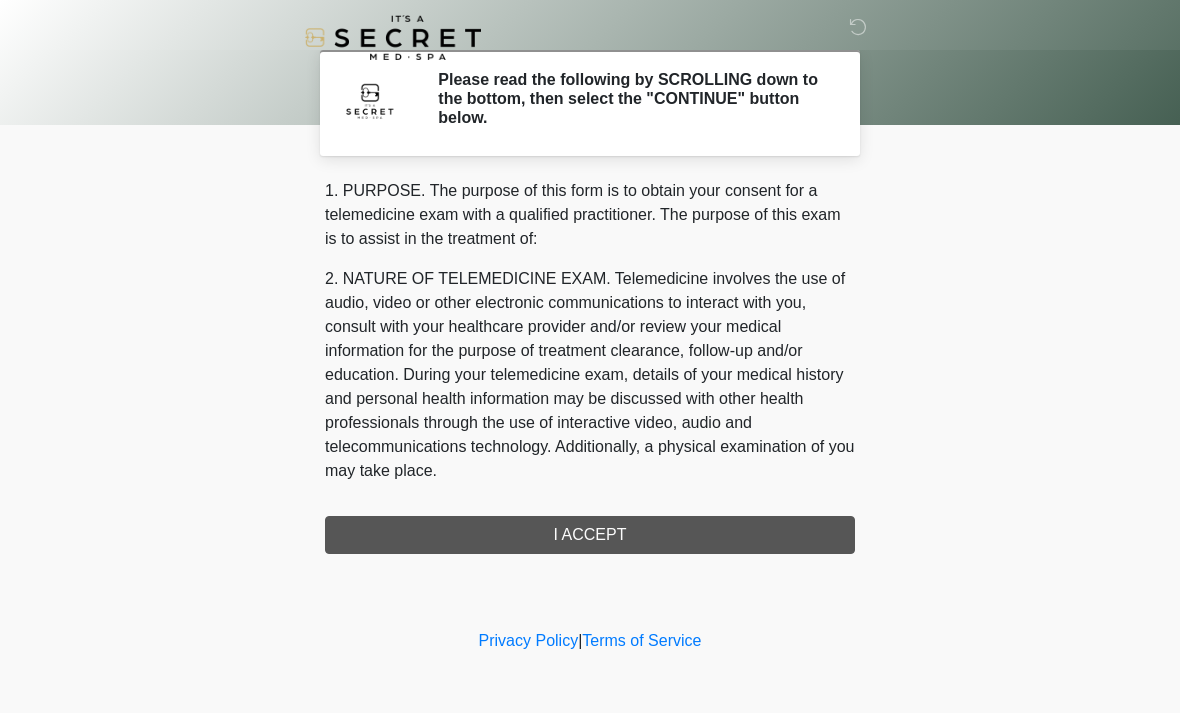 click on "1. PURPOSE. The purpose of this form is to obtain your consent for a telemedicine exam with a qualified practitioner. The purpose of this exam is to assist in the treatment of:  2. NATURE OF TELEMEDICINE EXAM. Telemedicine involves the use of audio, video or other electronic communications to interact with you, consult with your healthcare provider and/or review your medical information for the purpose of treatment clearance, follow-up and/or education. During your telemedicine exam, details of your medical history and personal health information may be discussed with other health professionals through the use of interactive video, audio and telecommunications technology. Additionally, a physical examination of you may take place. 4. HEALTHCARE INSTITUTION. It's A Secret Med Spa has medical and non-medical technical personnel who may participate in the telemedicine exam to aid in the audio/video link with the qualified practitioner.
I ACCEPT" at bounding box center [590, 366] 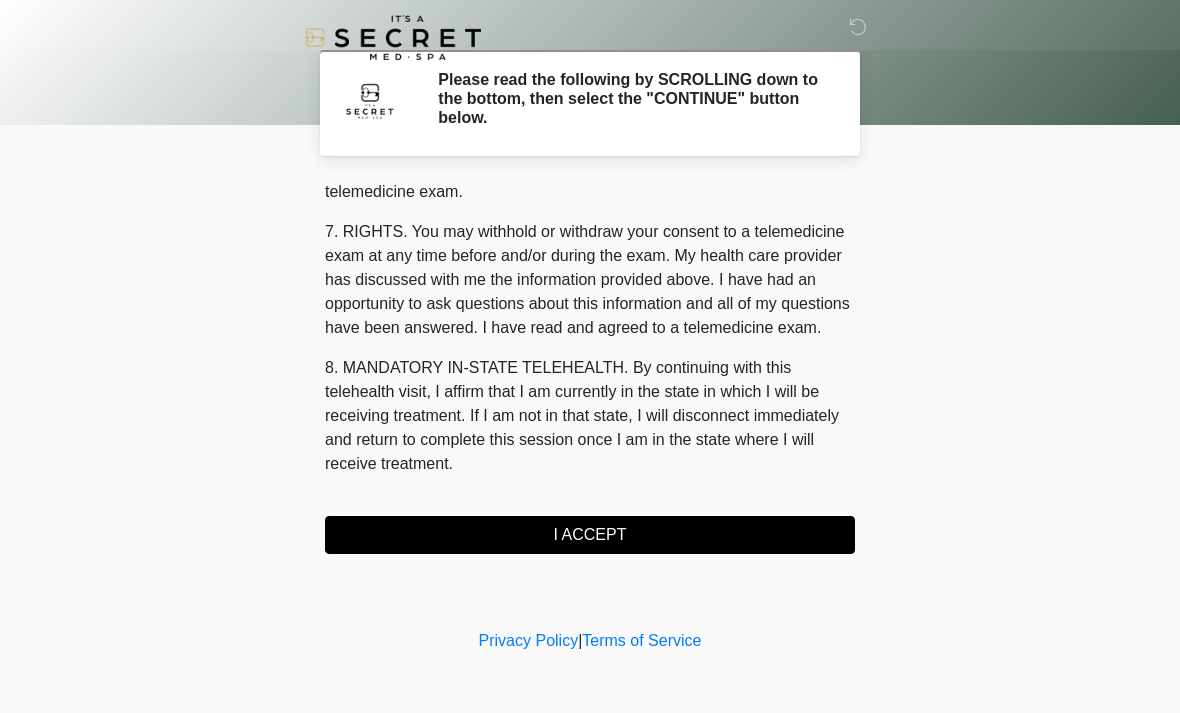 scroll, scrollTop: 847, scrollLeft: 0, axis: vertical 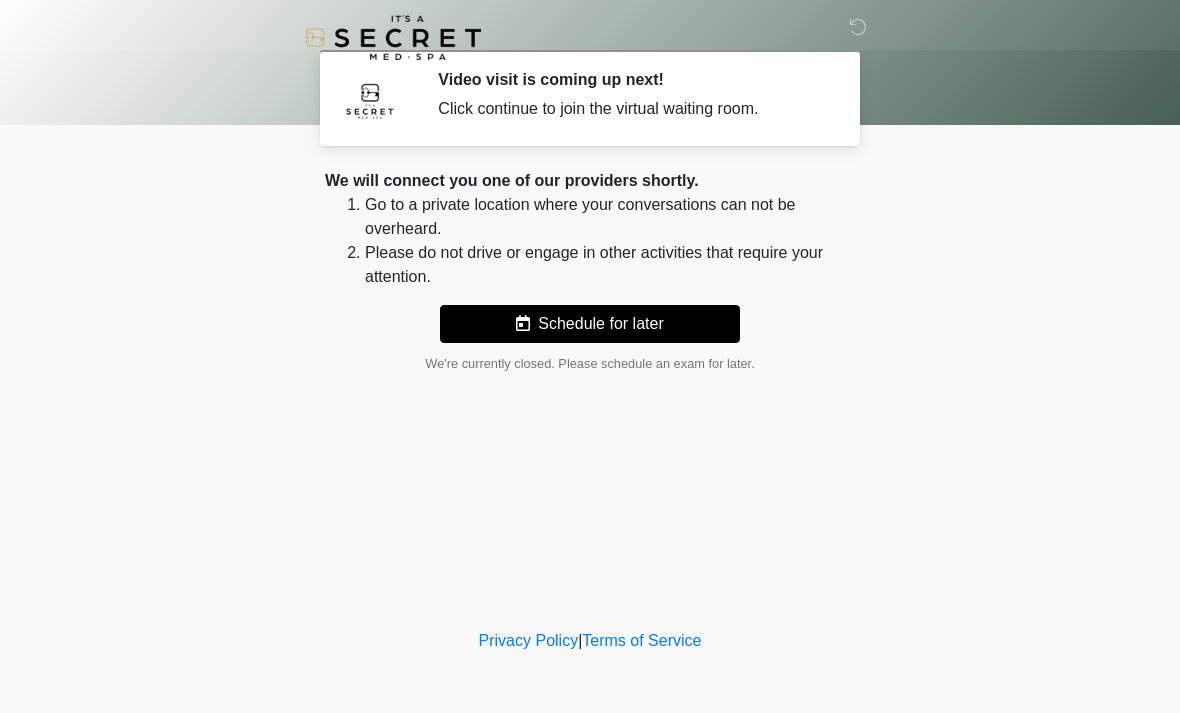 click on "Schedule for later" at bounding box center (590, 324) 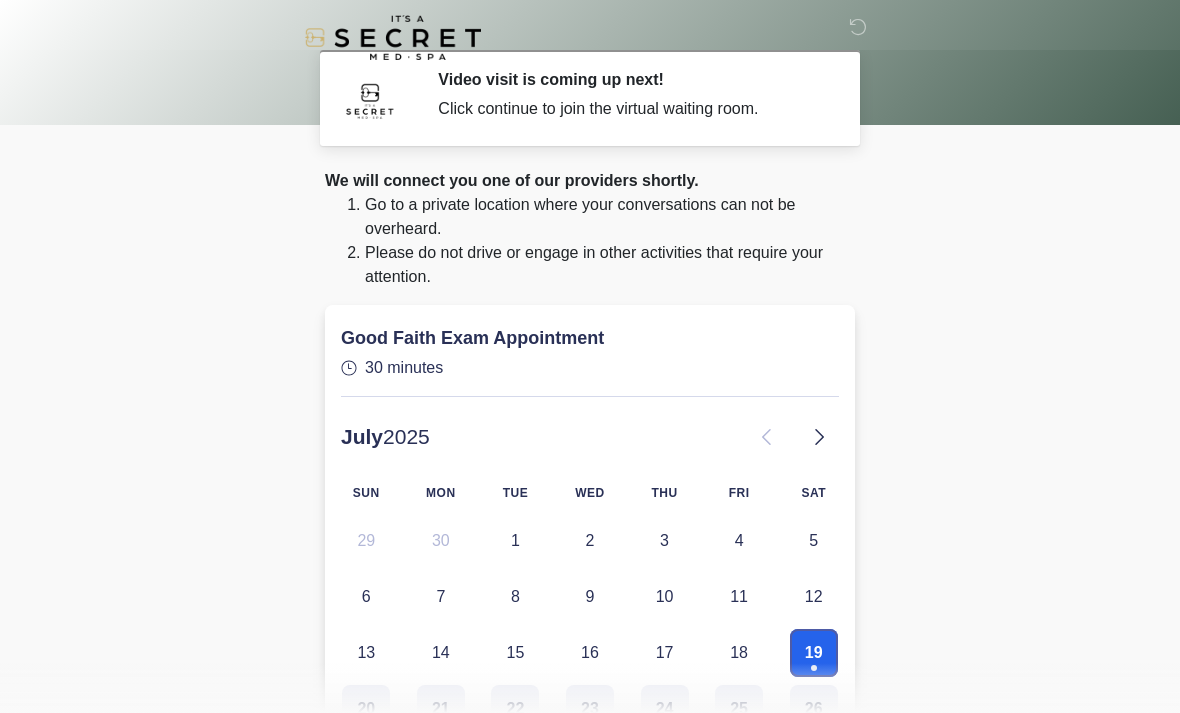 click on "19" at bounding box center (814, 653) 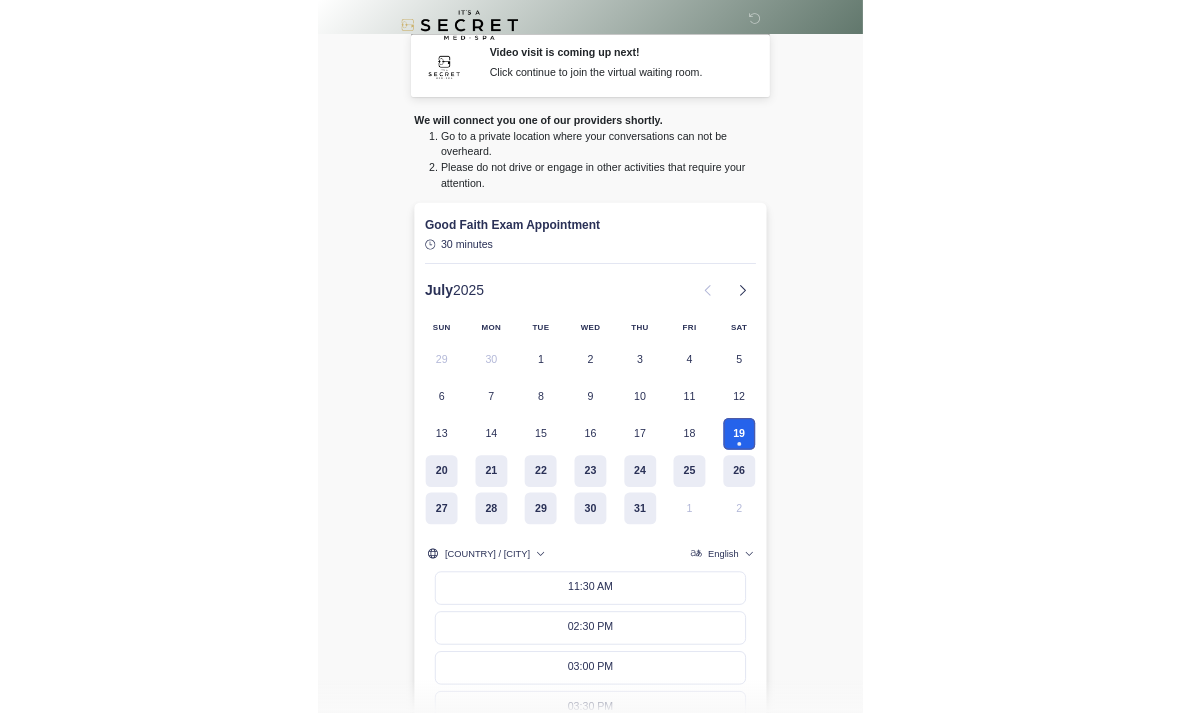 scroll, scrollTop: 319, scrollLeft: 0, axis: vertical 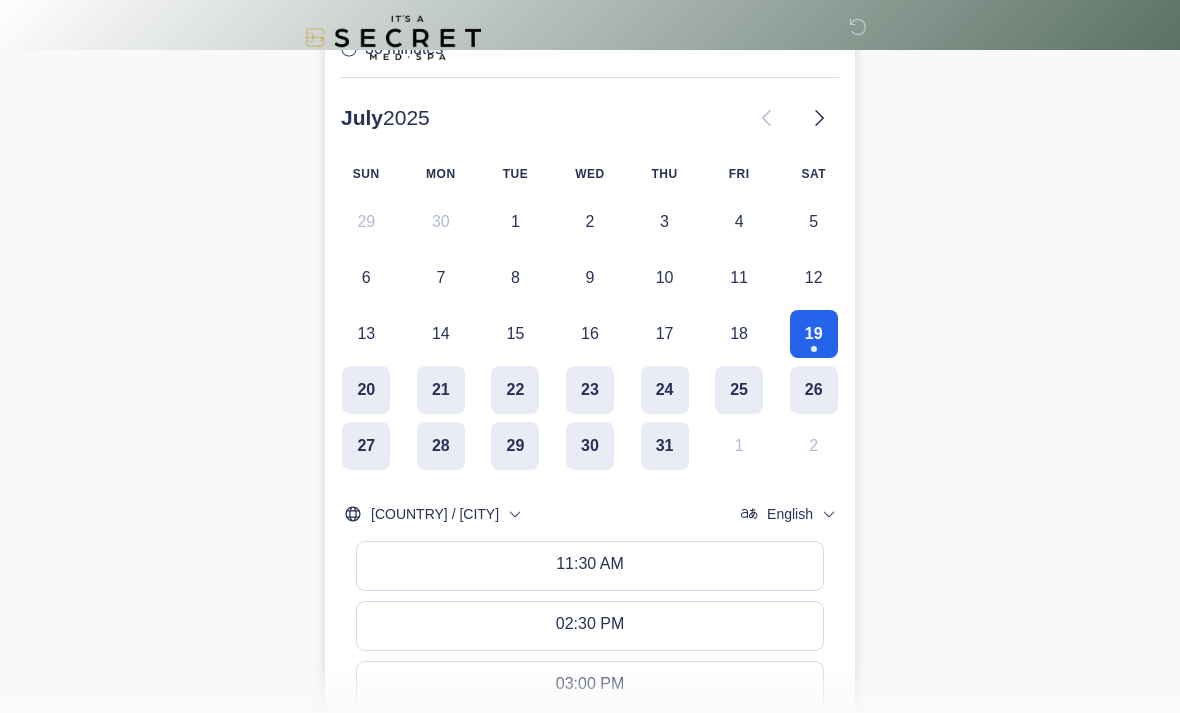 click on "‎ ‎
Video visit is coming up next!
Click continue to join the virtual waiting room.
Please connect to Wi-Fi now   Provide us with your contact info  Answer some questions about your medical history  Complete a video call with one of our providers
This is the beginning of your  virtual Good Faith Exam .  ﻿﻿﻿﻿﻿﻿﻿﻿ This step is necessary to provide official medical clearance and documentation for your upcoming treatment(s).   ﻿﻿﻿﻿﻿﻿To begin, ﻿﻿﻿﻿﻿﻿ press the continue button below and answer all questions with honesty.
Continue
Please be sure your device is connected to a Wi-Fi Network for quicker service.  .
Continue" at bounding box center (590, 37) 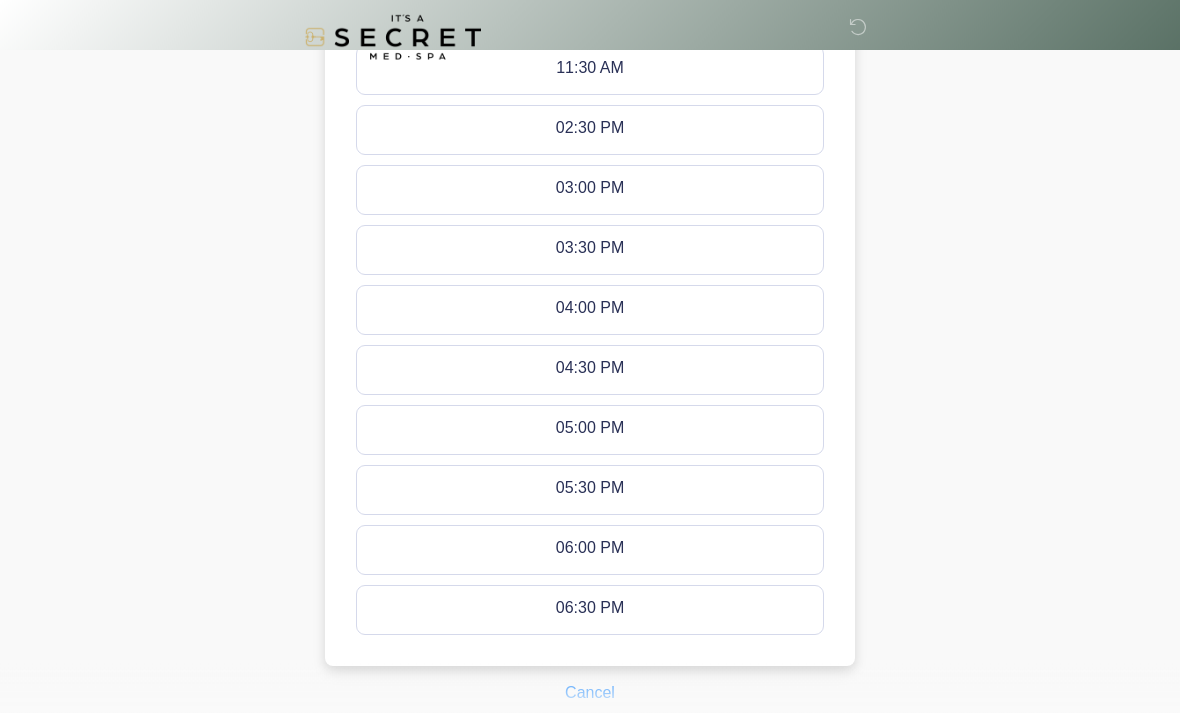 scroll, scrollTop: 855, scrollLeft: 0, axis: vertical 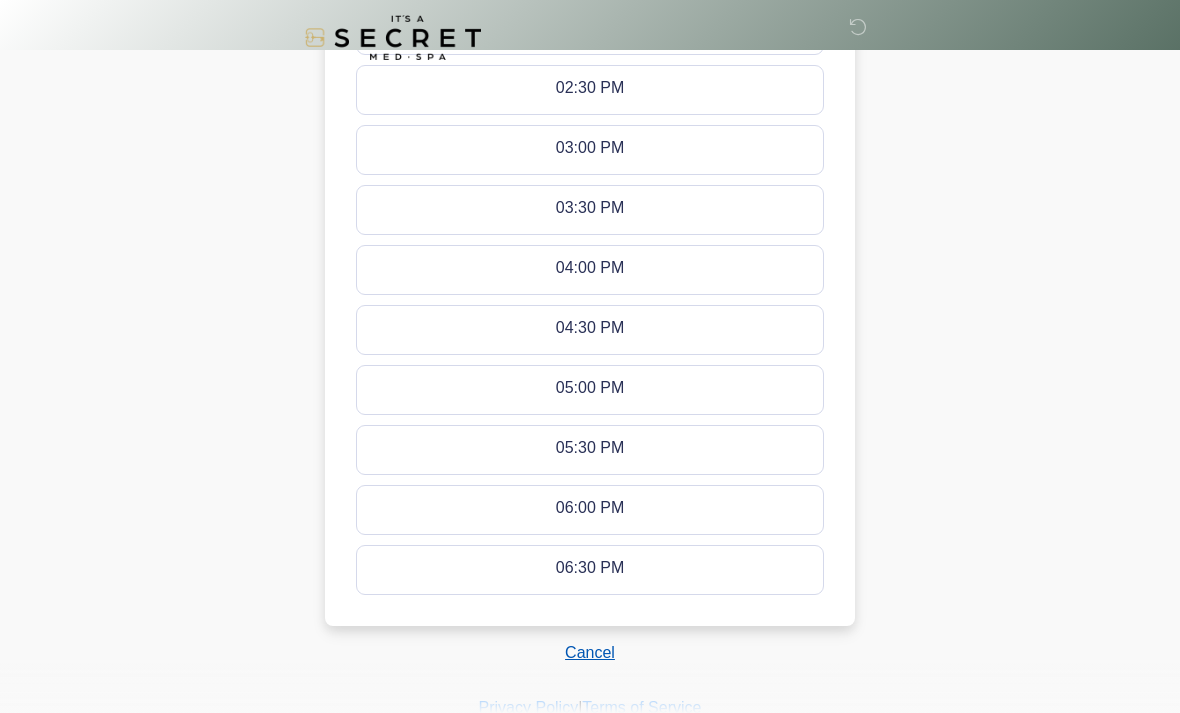 click on "Cancel" at bounding box center (590, 653) 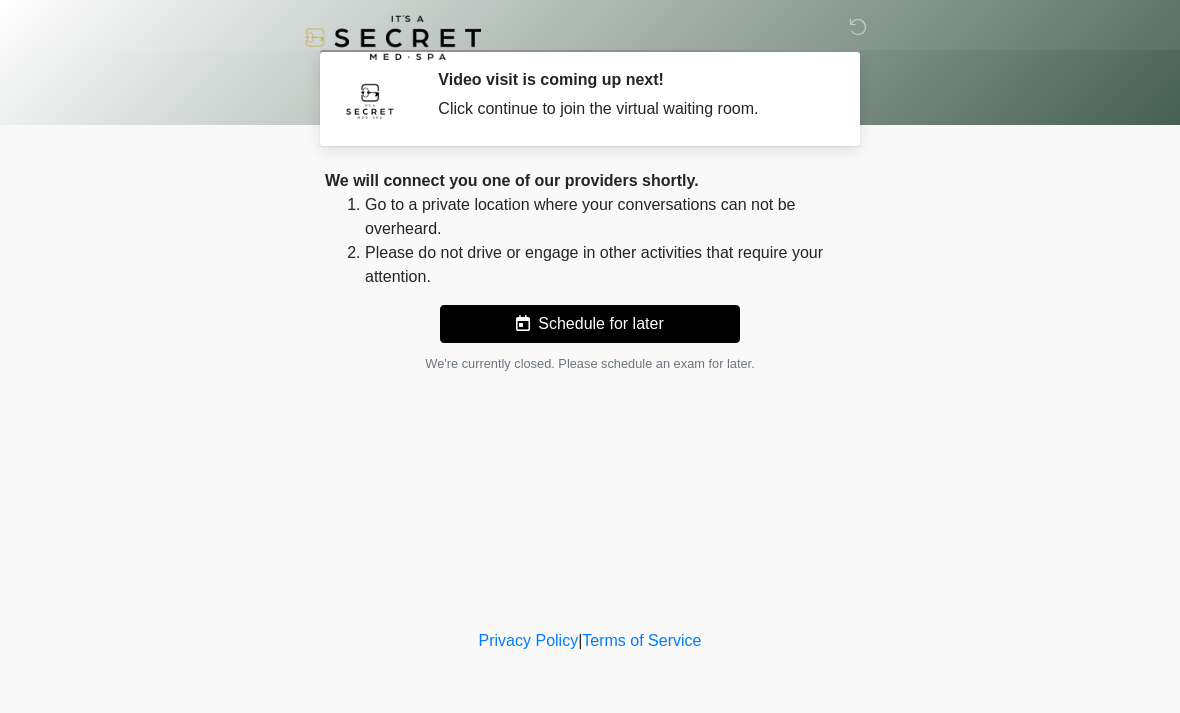 scroll, scrollTop: 0, scrollLeft: 0, axis: both 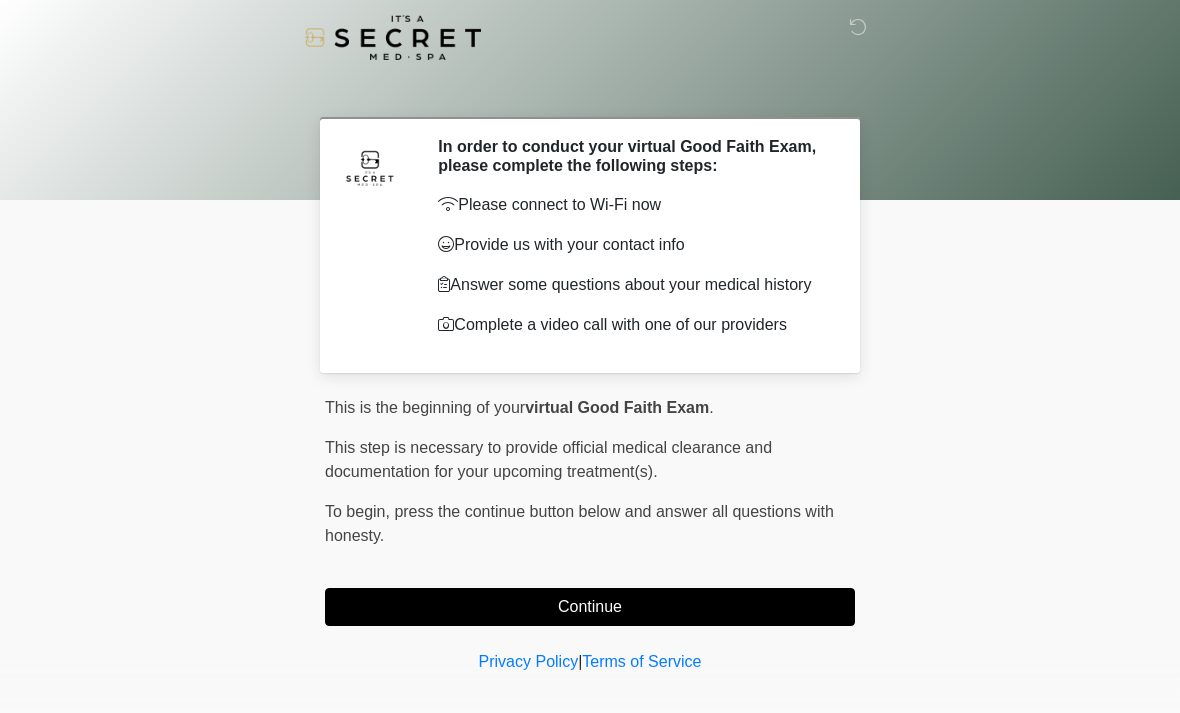 click on "Continue" at bounding box center (590, 607) 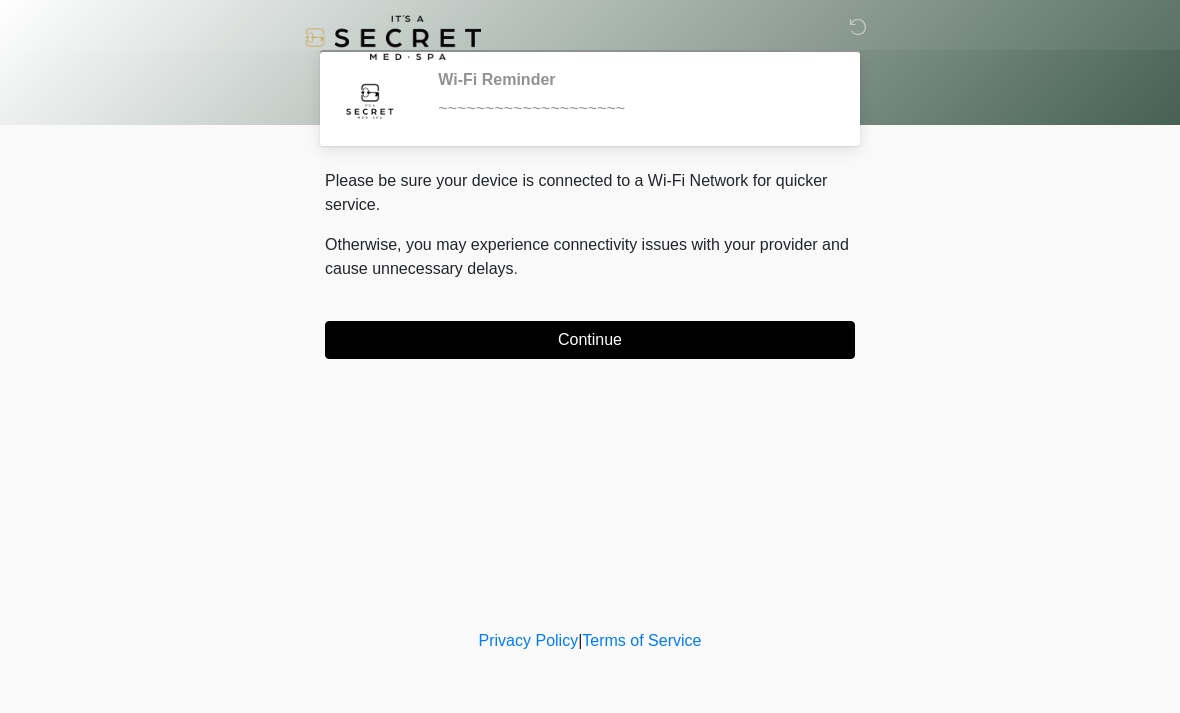 click on "Continue" at bounding box center (590, 340) 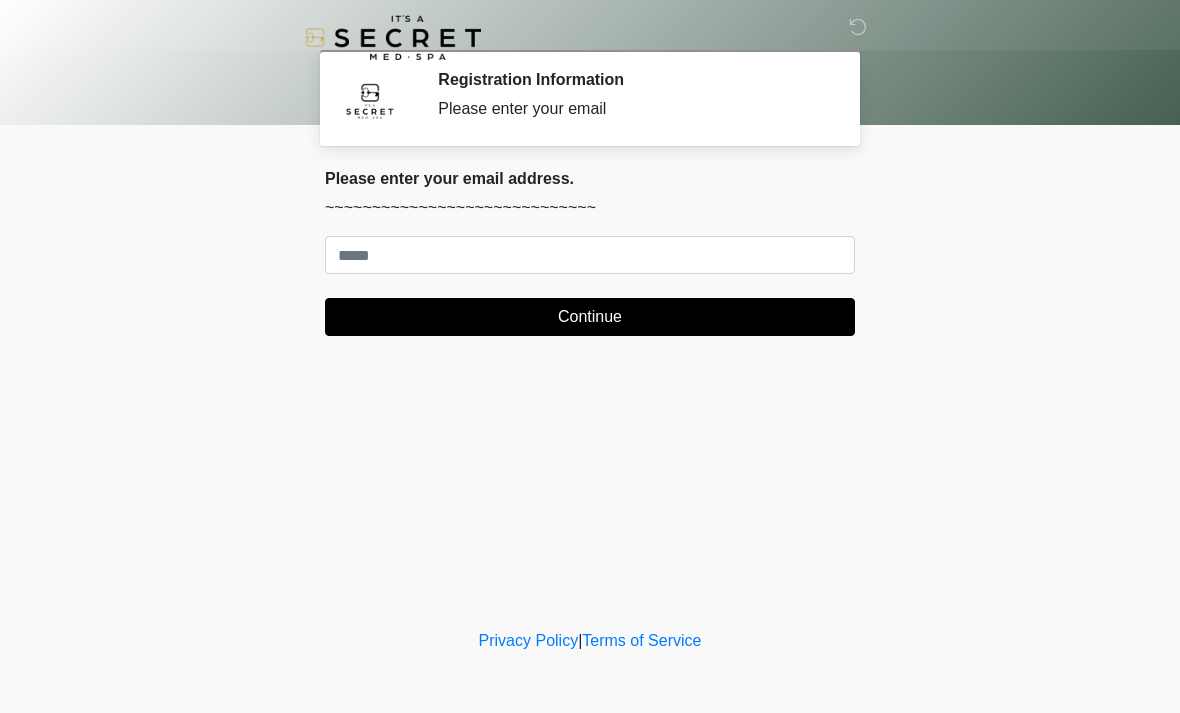 click on "‎ ‎
Registration Information
Please enter your email
Please connect to Wi-Fi now   Provide us with your contact info  Answer some questions about your medical history  Complete a video call with one of our providers
This is the beginning of your  virtual Good Faith Exam .  ﻿﻿﻿﻿﻿﻿﻿﻿ This step is necessary to provide official medical clearance and documentation for your upcoming treatment(s).   ﻿﻿﻿﻿﻿﻿To begin, ﻿﻿﻿﻿﻿﻿ press the continue button below and answer all questions with honesty.
Continue
Please be sure your device is connected to a Wi-Fi Network for quicker service.  .
Continue" at bounding box center [590, 356] 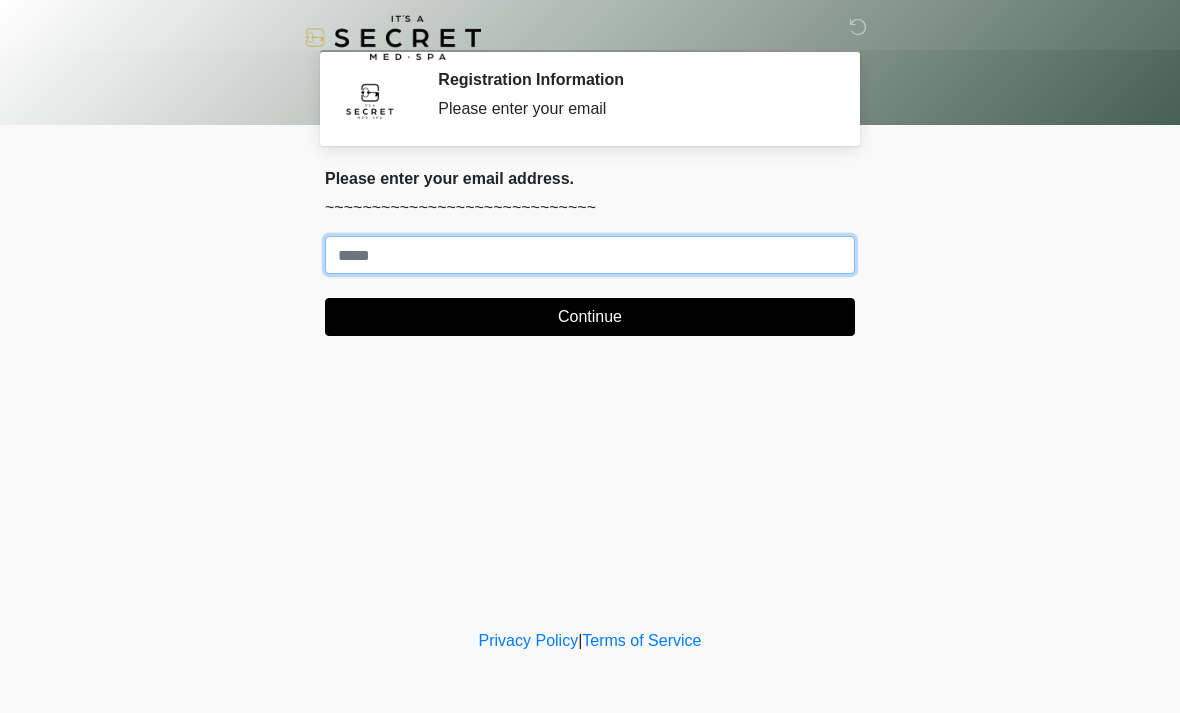 click on "Where should we email your treatment plan?" at bounding box center (590, 255) 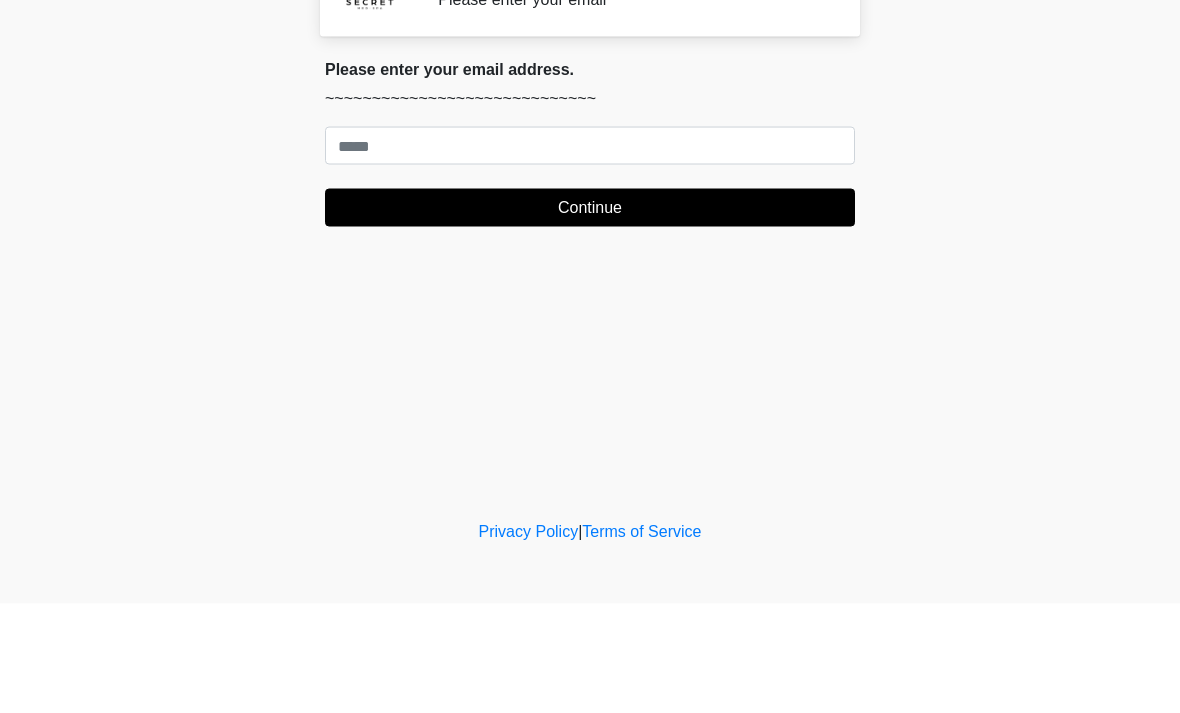 click on "‎ ‎
Registration Information
Please enter your email
Please connect to Wi-Fi now   Provide us with your contact info  Answer some questions about your medical history  Complete a video call with one of our providers
This is the beginning of your  virtual Good Faith Exam .  ﻿﻿﻿﻿﻿﻿﻿﻿ This step is necessary to provide official medical clearance and documentation for your upcoming treatment(s).   ﻿﻿﻿﻿﻿﻿To begin, ﻿﻿﻿﻿﻿﻿ press the continue button below and answer all questions with honesty.
Continue
Please be sure your device is connected to a Wi-Fi Network for quicker service.  .
Continue" at bounding box center (590, 356) 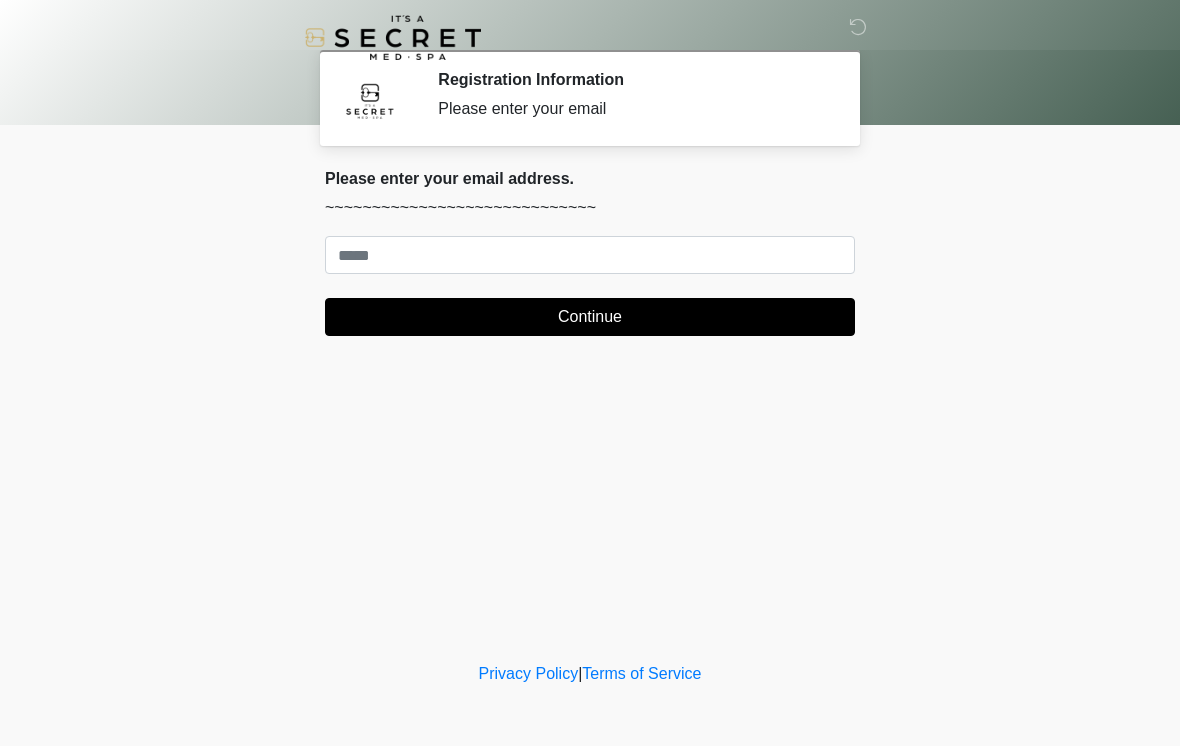 click on "‎ ‎
Registration Information
Please enter your email
Please connect to Wi-Fi now   Provide us with your contact info  Answer some questions about your medical history  Complete a video call with one of our providers
This is the beginning of your  virtual Good Faith Exam .  ﻿﻿﻿﻿﻿﻿﻿﻿ This step is necessary to provide official medical clearance and documentation for your upcoming treatment(s).   ﻿﻿﻿﻿﻿﻿To begin, ﻿﻿﻿﻿﻿﻿ press the continue button below and answer all questions with honesty.
Continue
Please be sure your device is connected to a Wi-Fi Network for quicker service.  .
Continue" at bounding box center (590, 373) 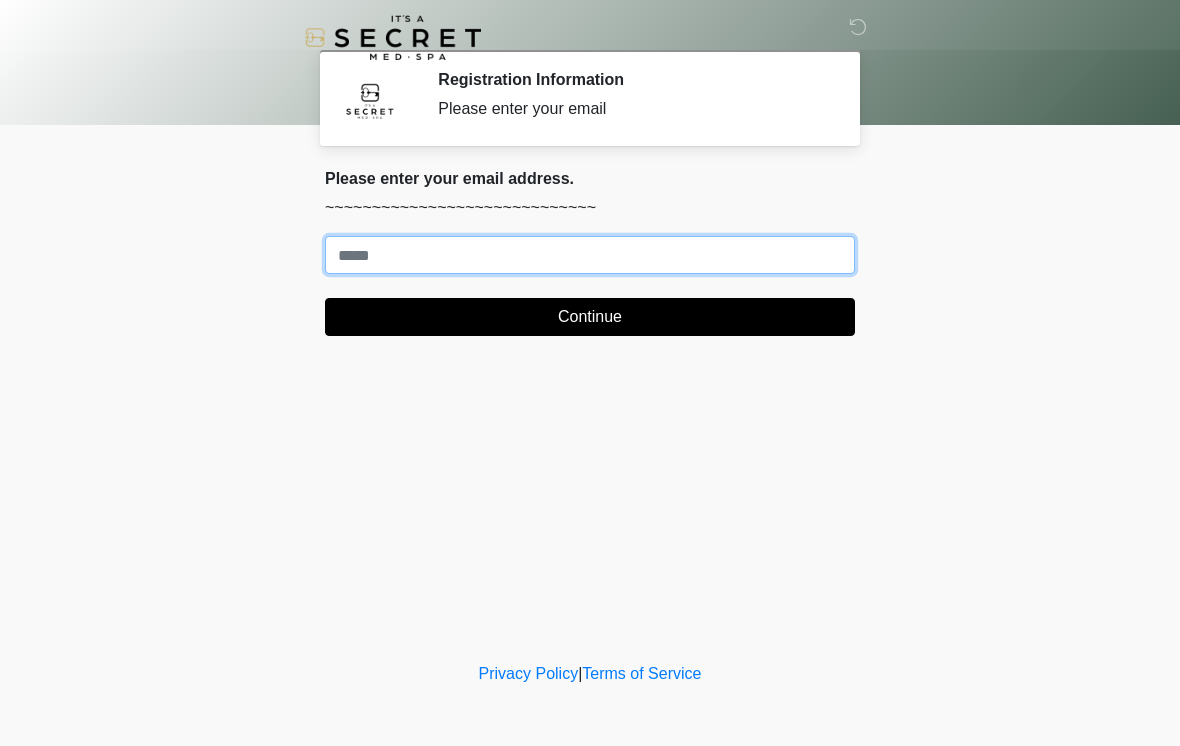 click on "Where should we email your treatment plan?" at bounding box center [590, 255] 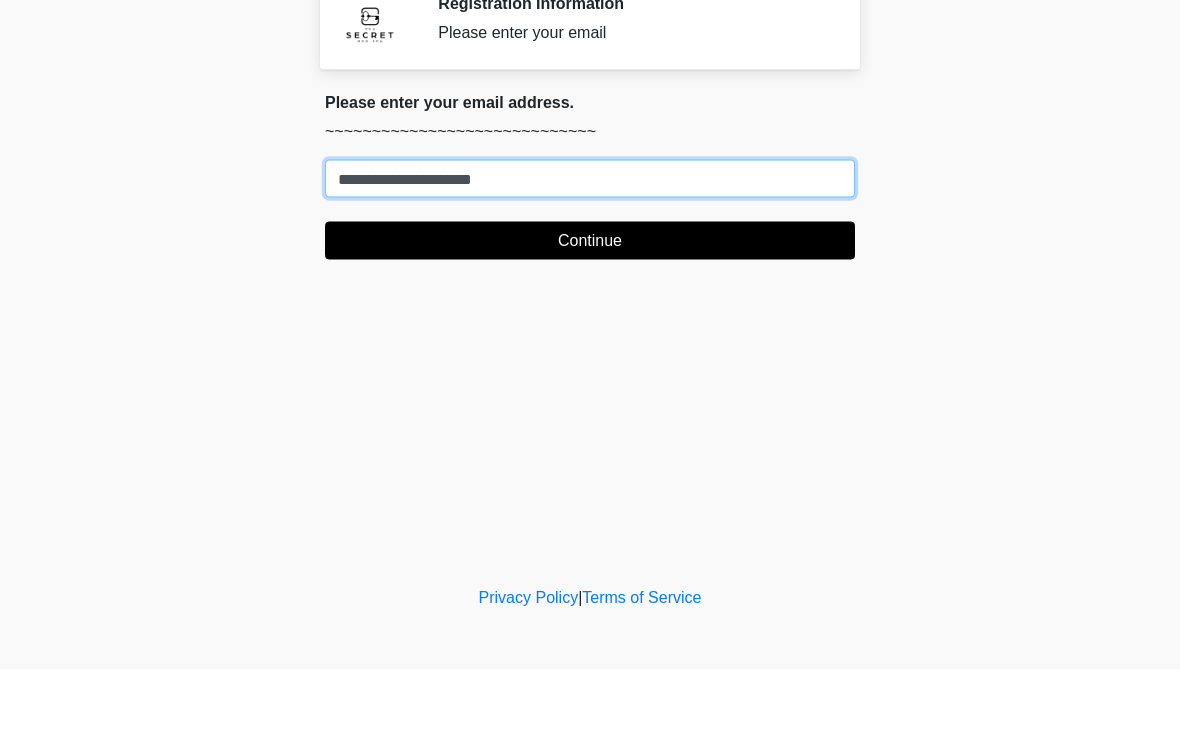 type on "**********" 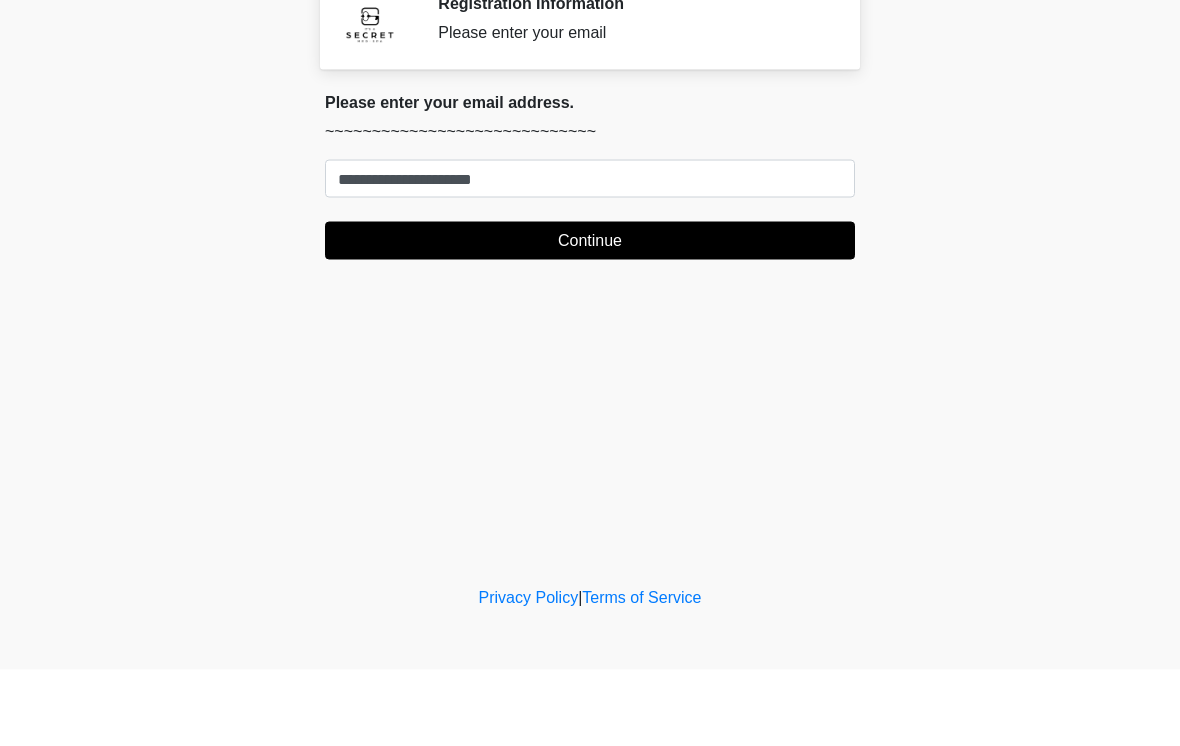 click on "Continue" at bounding box center (590, 317) 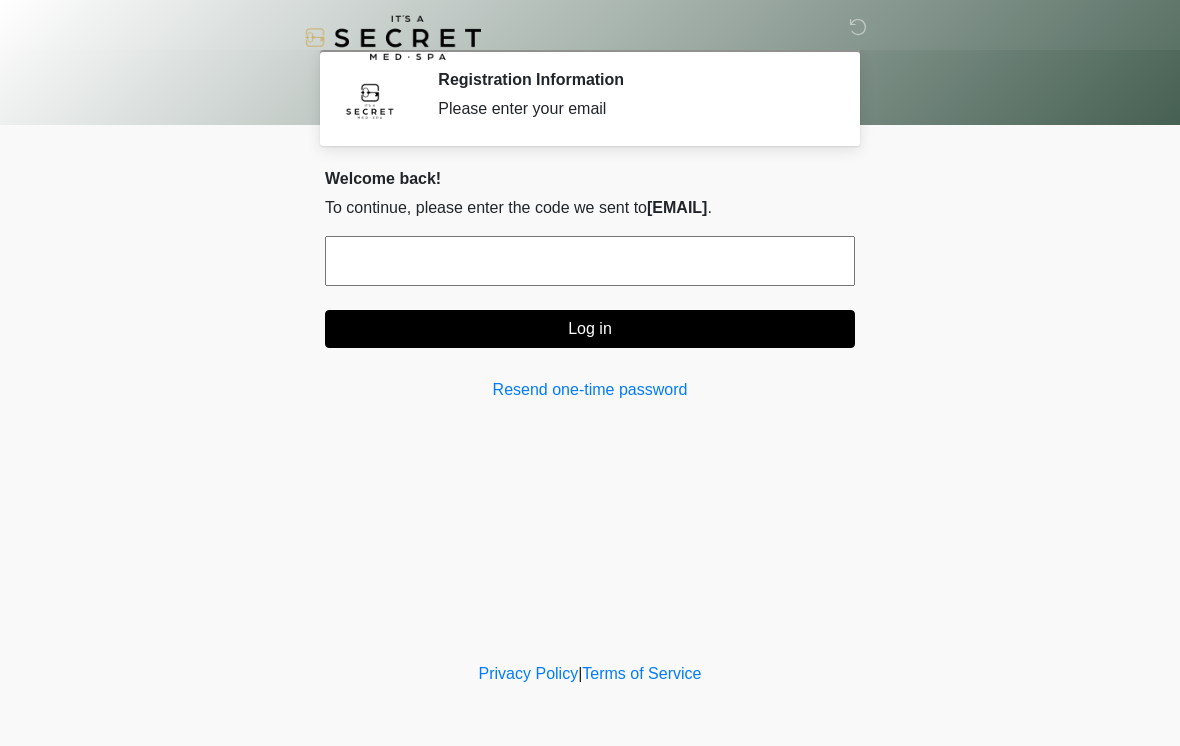 click at bounding box center (590, 261) 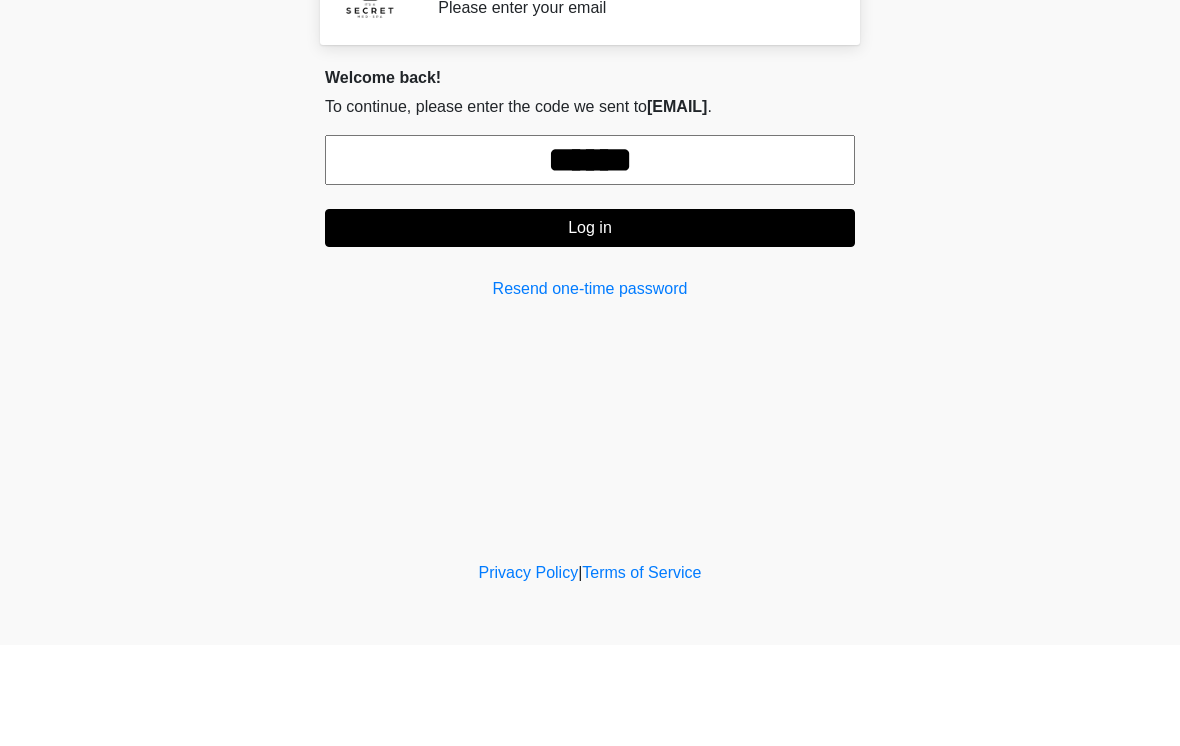 click on "Log in" at bounding box center [590, 329] 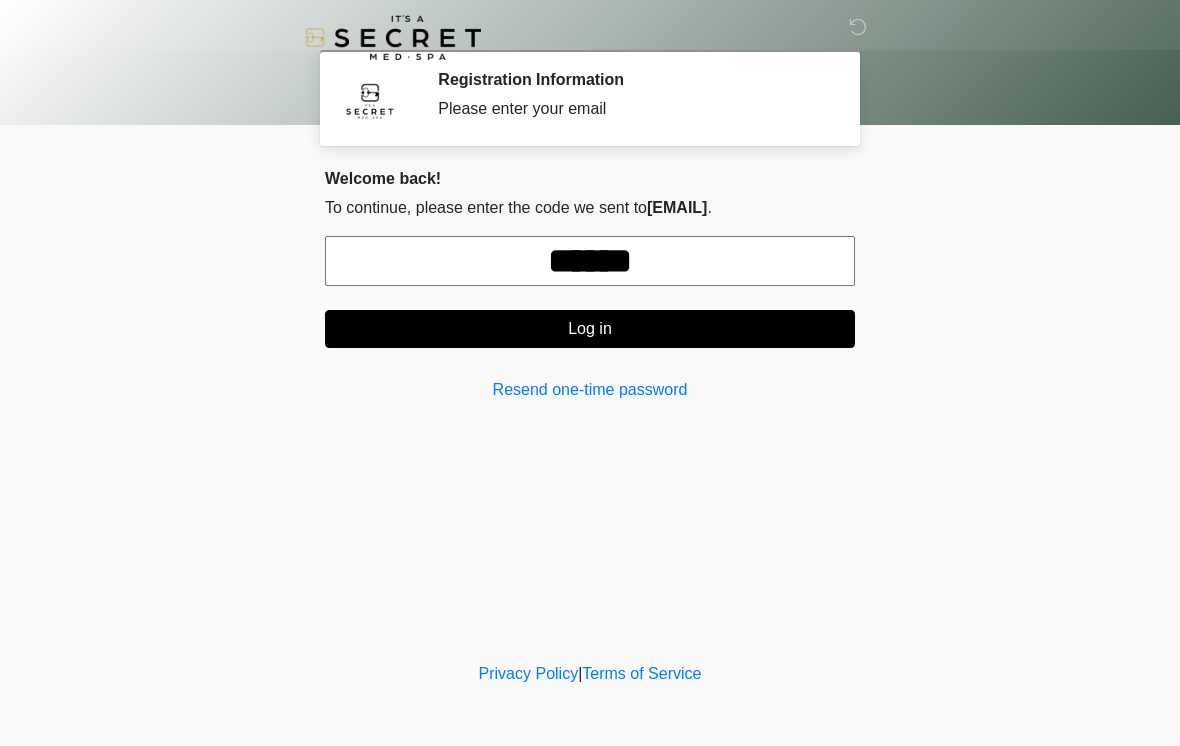 click on "******" at bounding box center (590, 261) 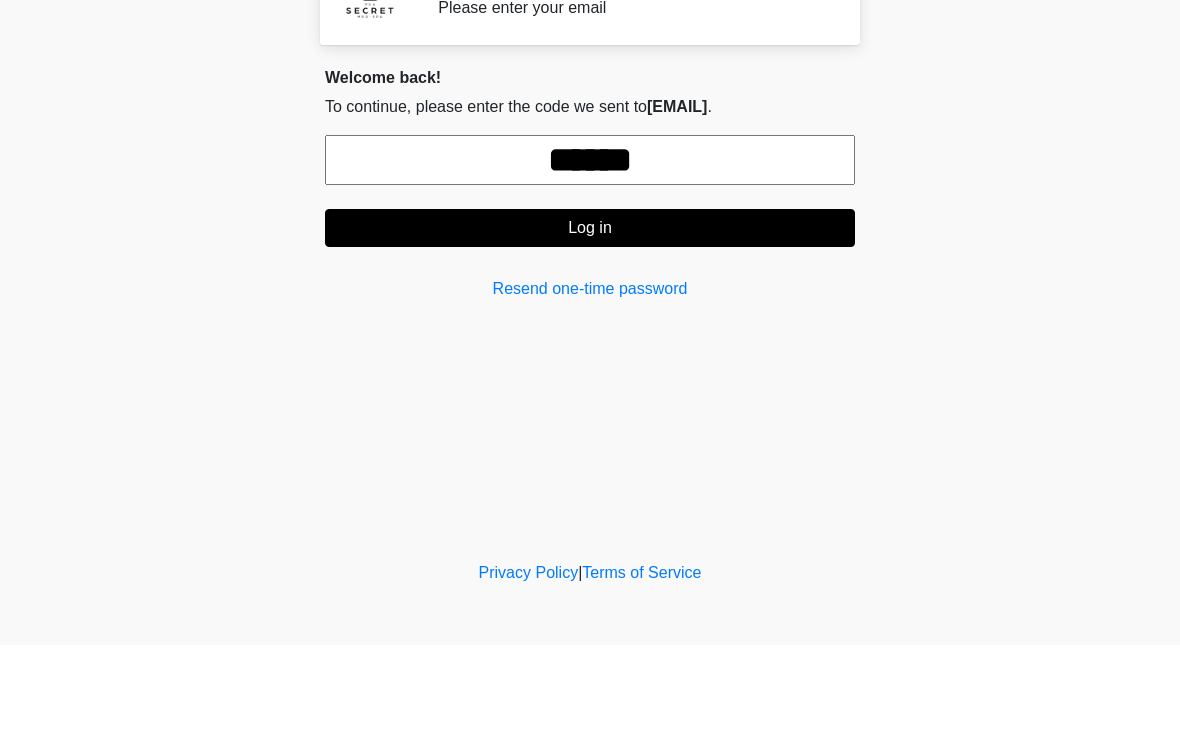 type on "******" 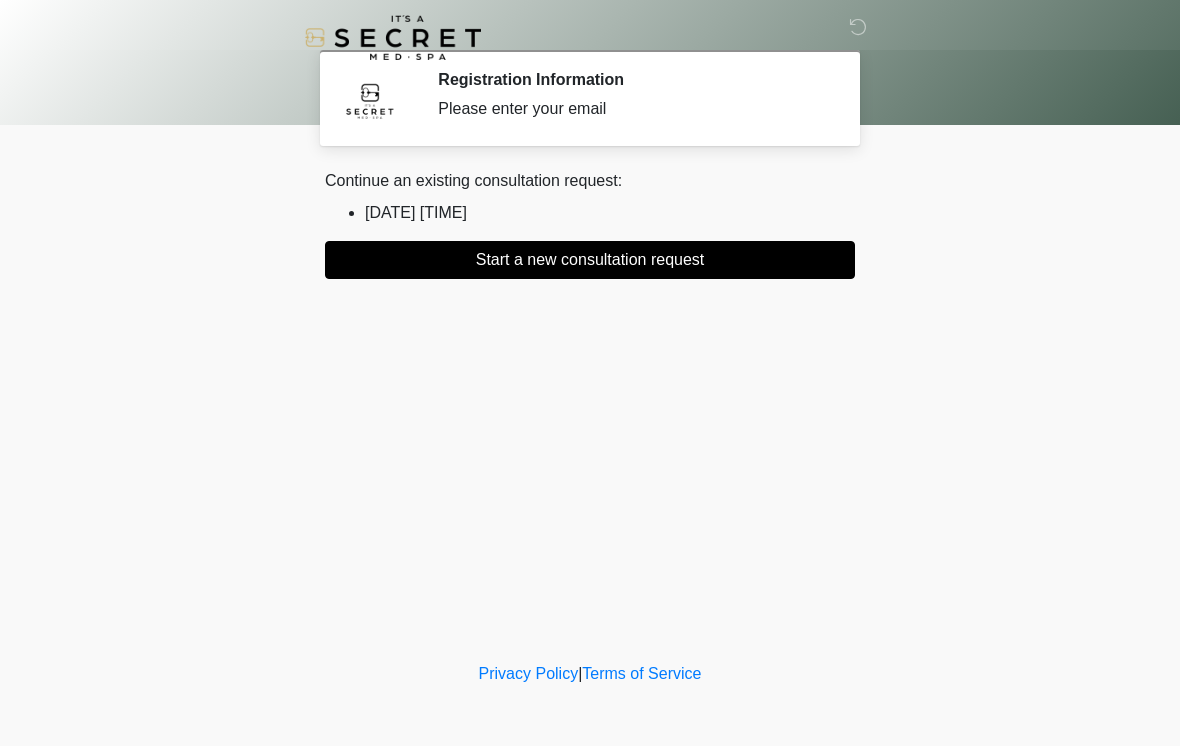 click on "Start a new consultation request" at bounding box center [590, 260] 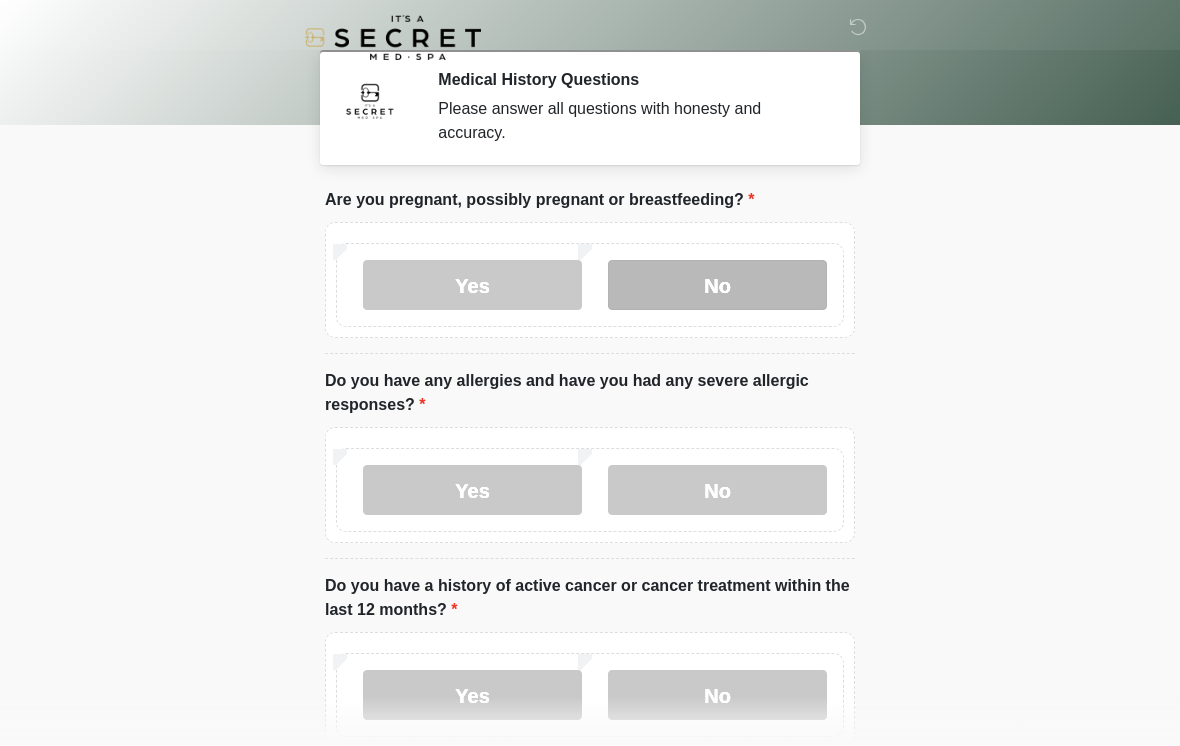click on "No" at bounding box center (717, 285) 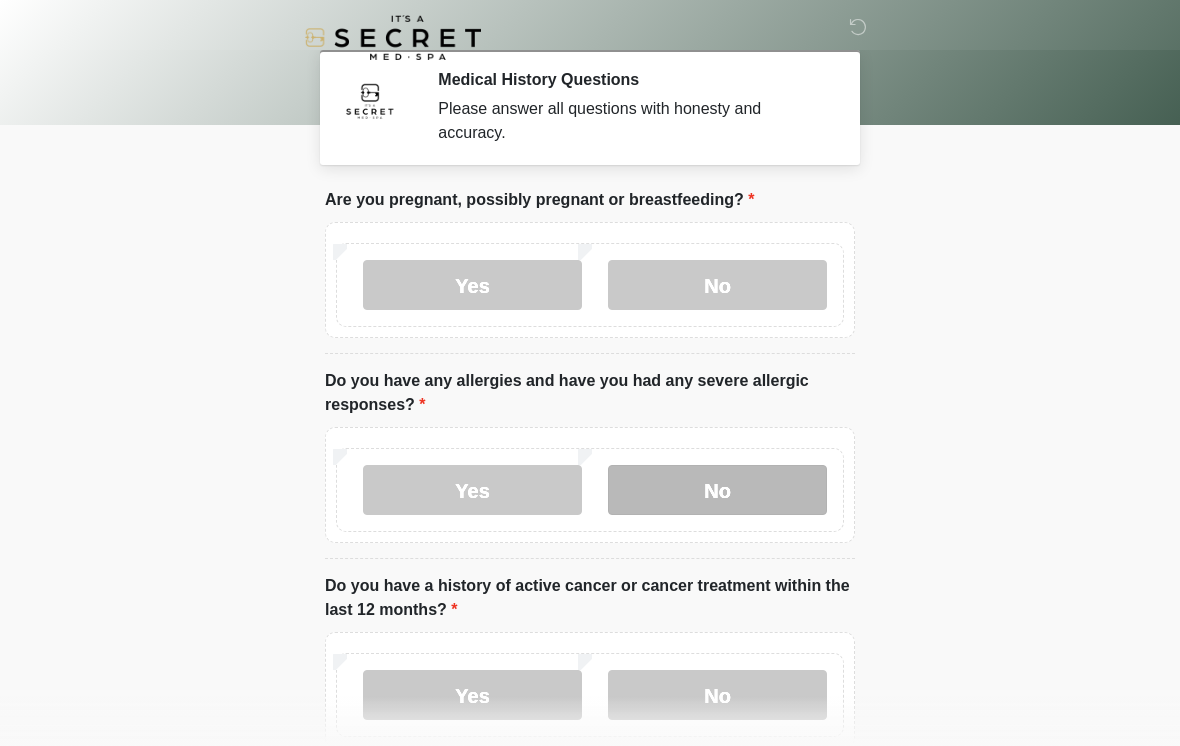 click on "No" at bounding box center [717, 490] 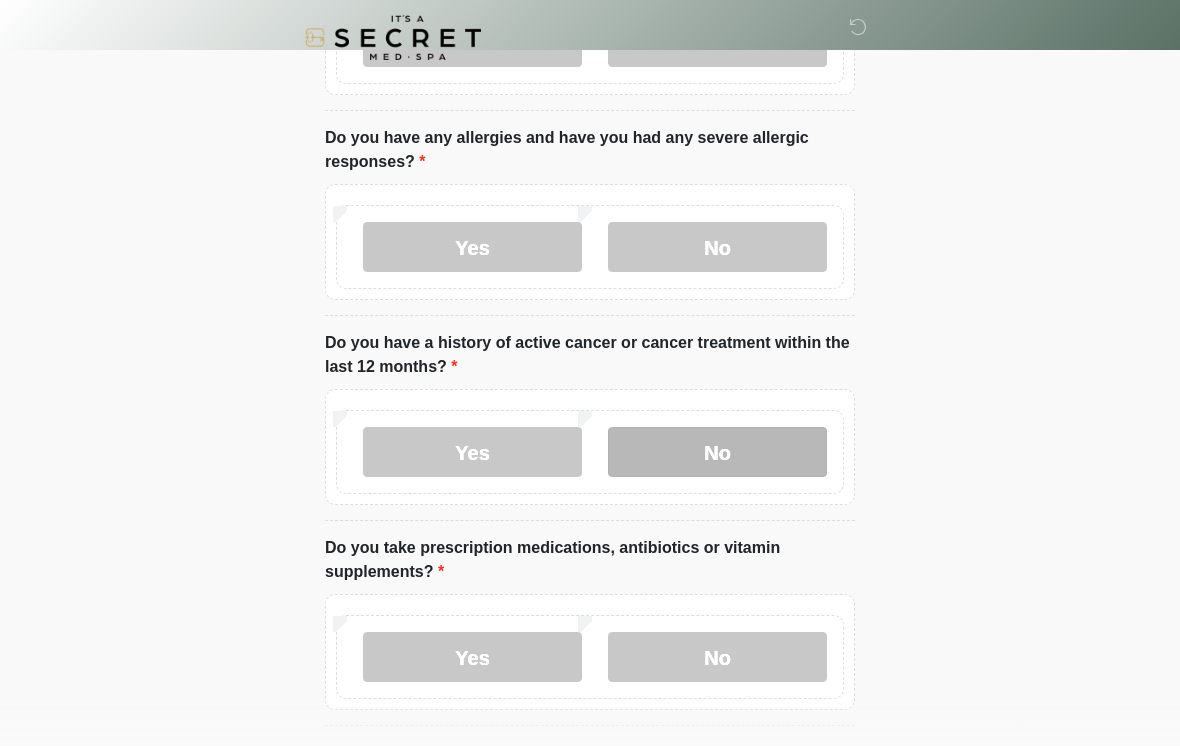 click on "No" at bounding box center (717, 452) 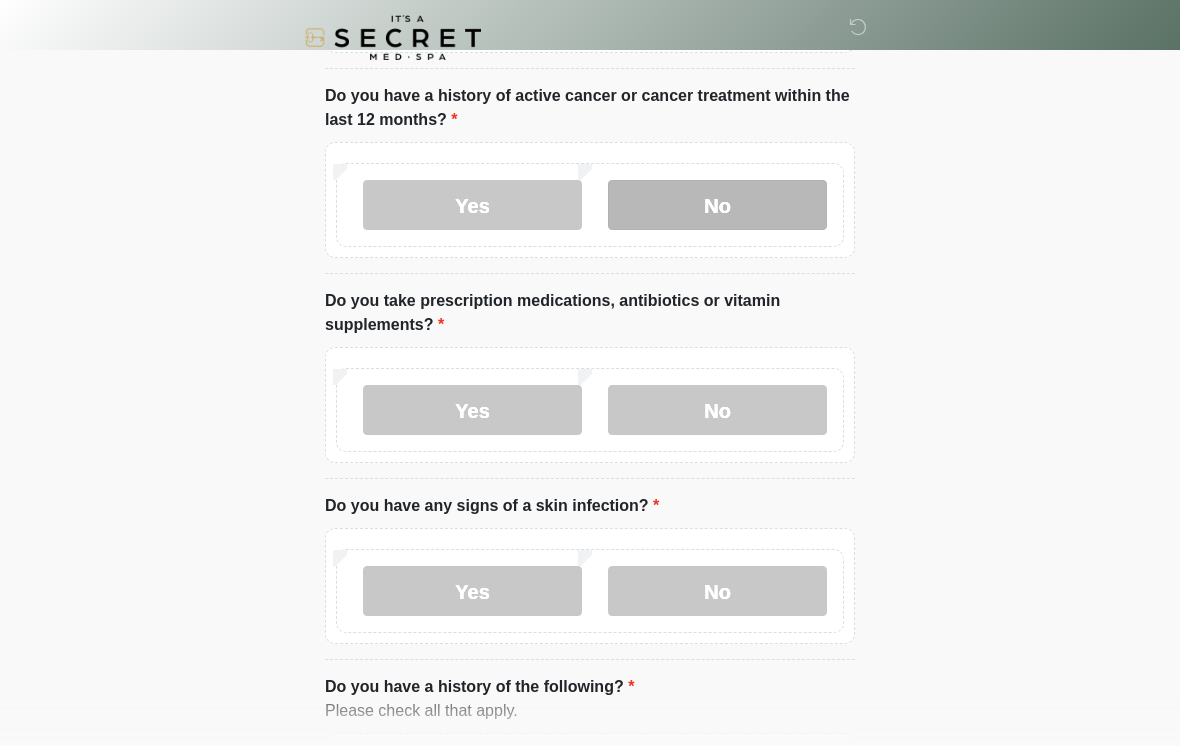 scroll, scrollTop: 503, scrollLeft: 0, axis: vertical 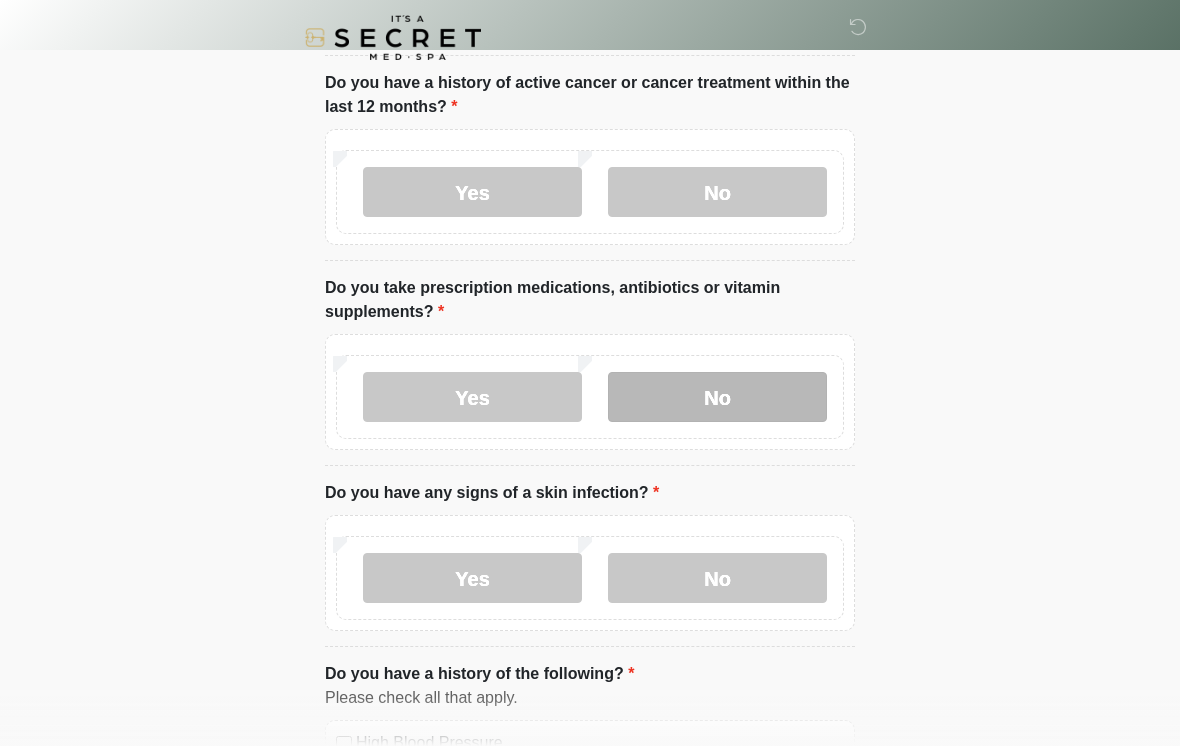 click on "No" at bounding box center (717, 397) 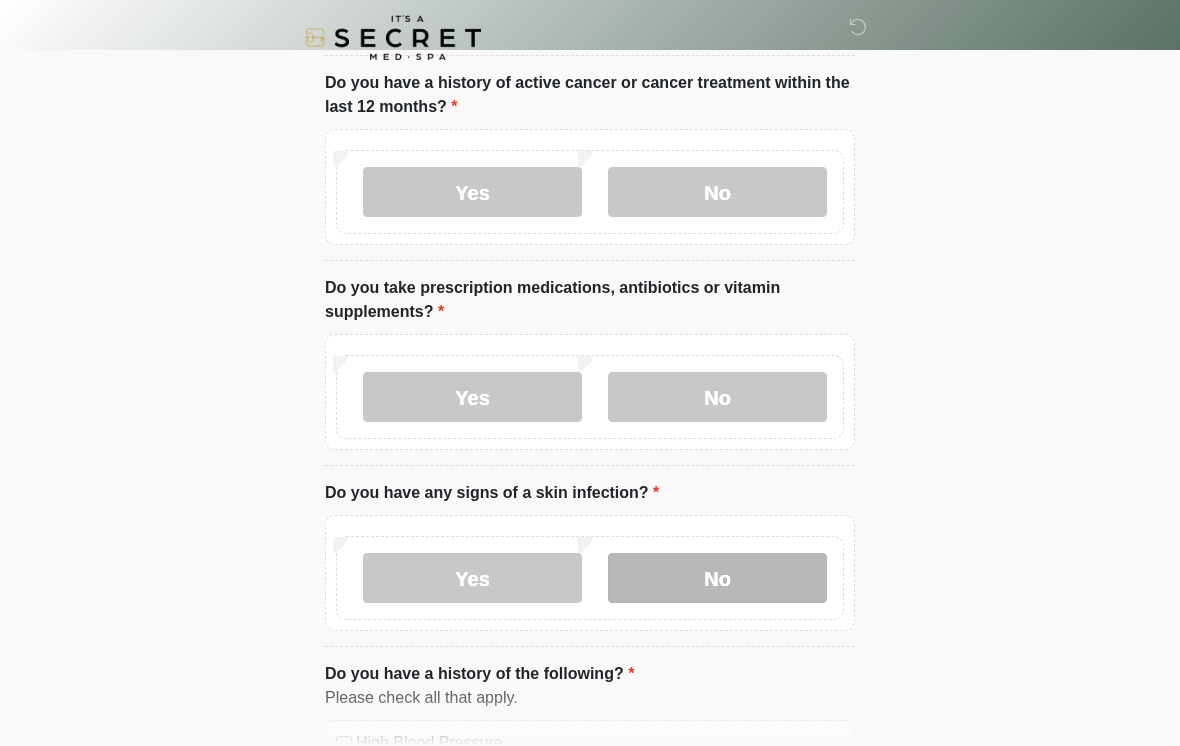click on "No" at bounding box center [717, 578] 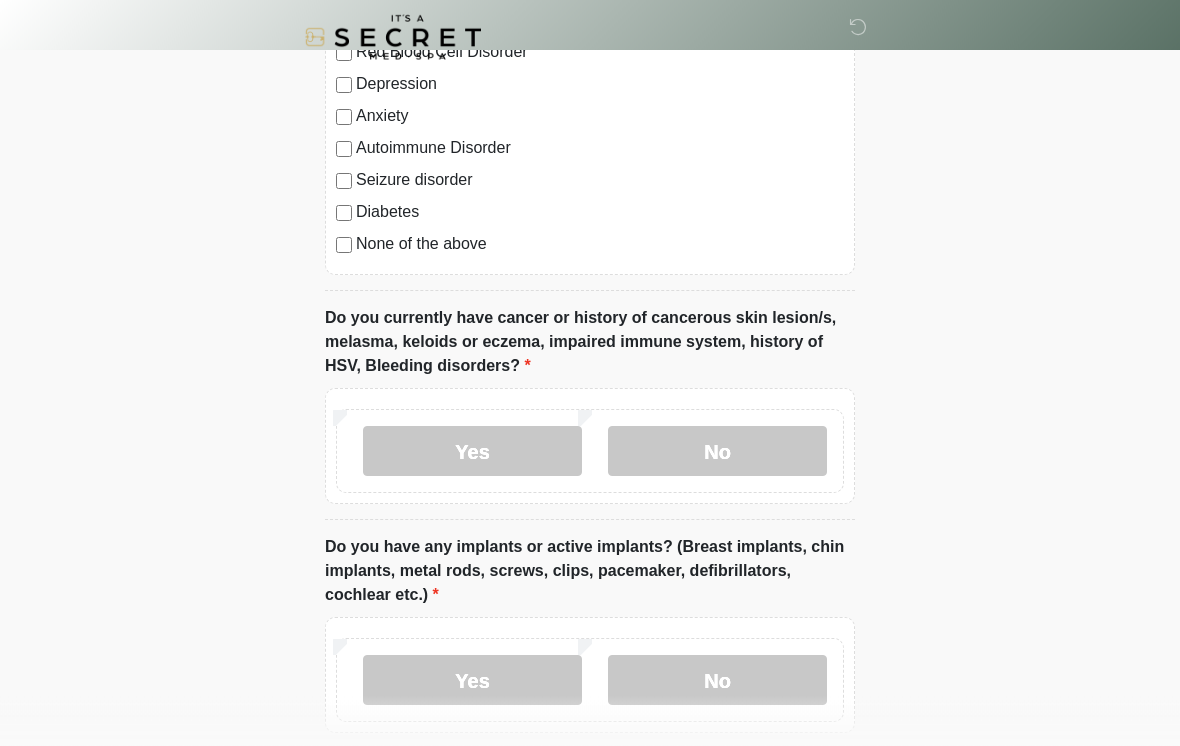 scroll, scrollTop: 1354, scrollLeft: 0, axis: vertical 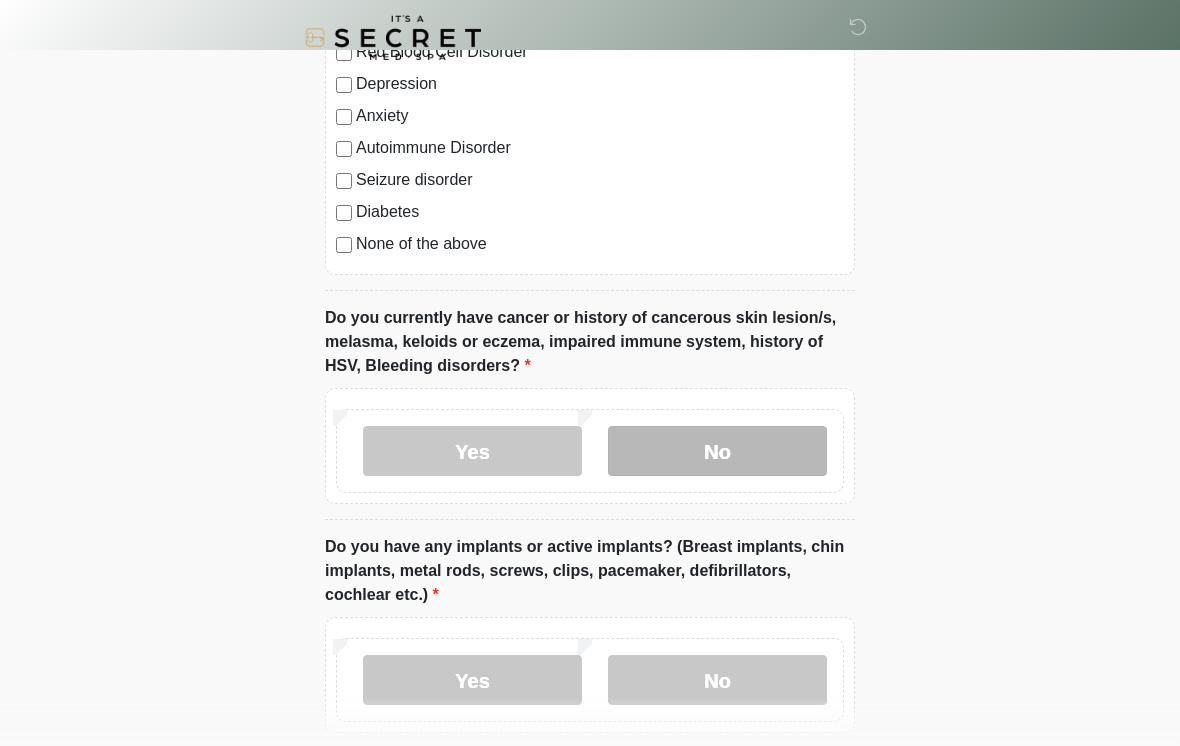 click on "No" at bounding box center (717, 451) 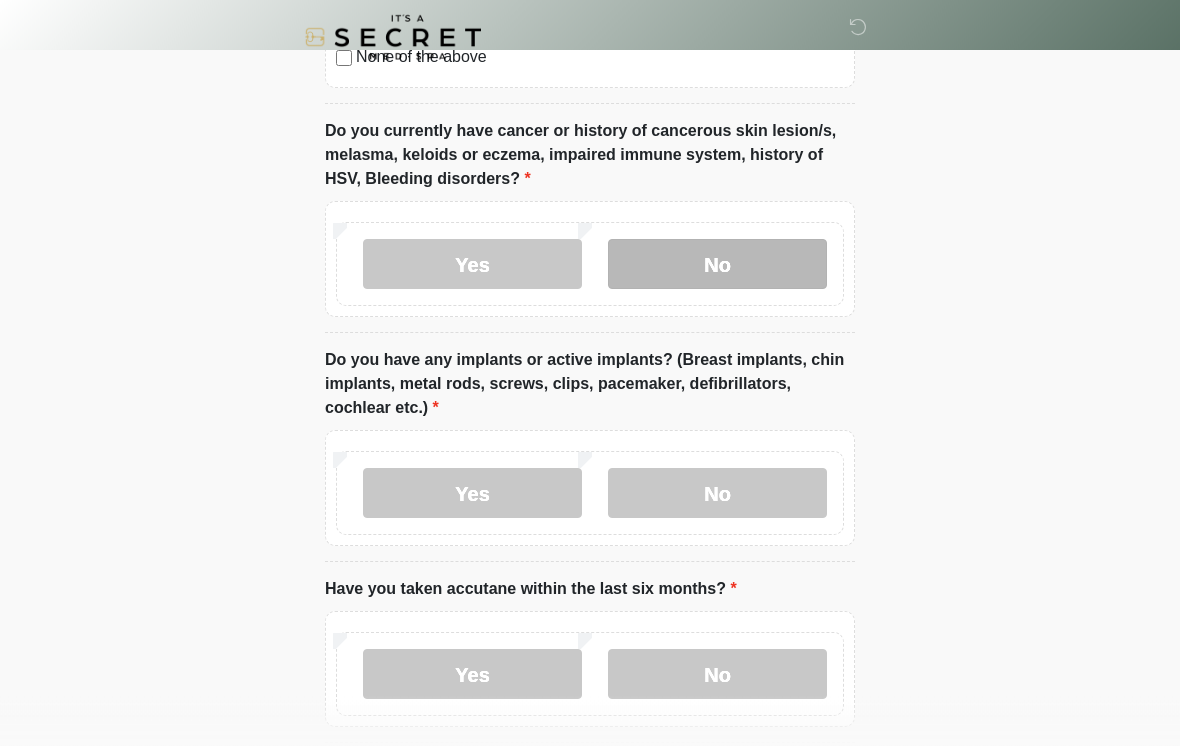 scroll, scrollTop: 1600, scrollLeft: 0, axis: vertical 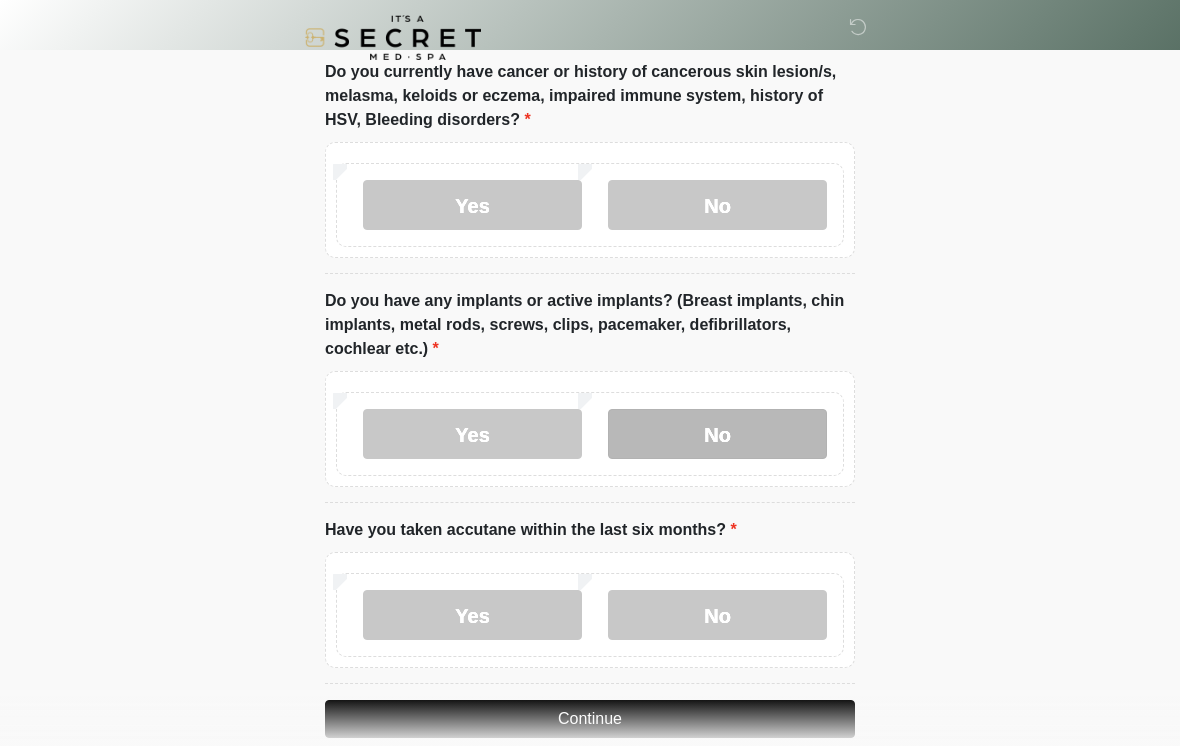 click on "No" at bounding box center [717, 434] 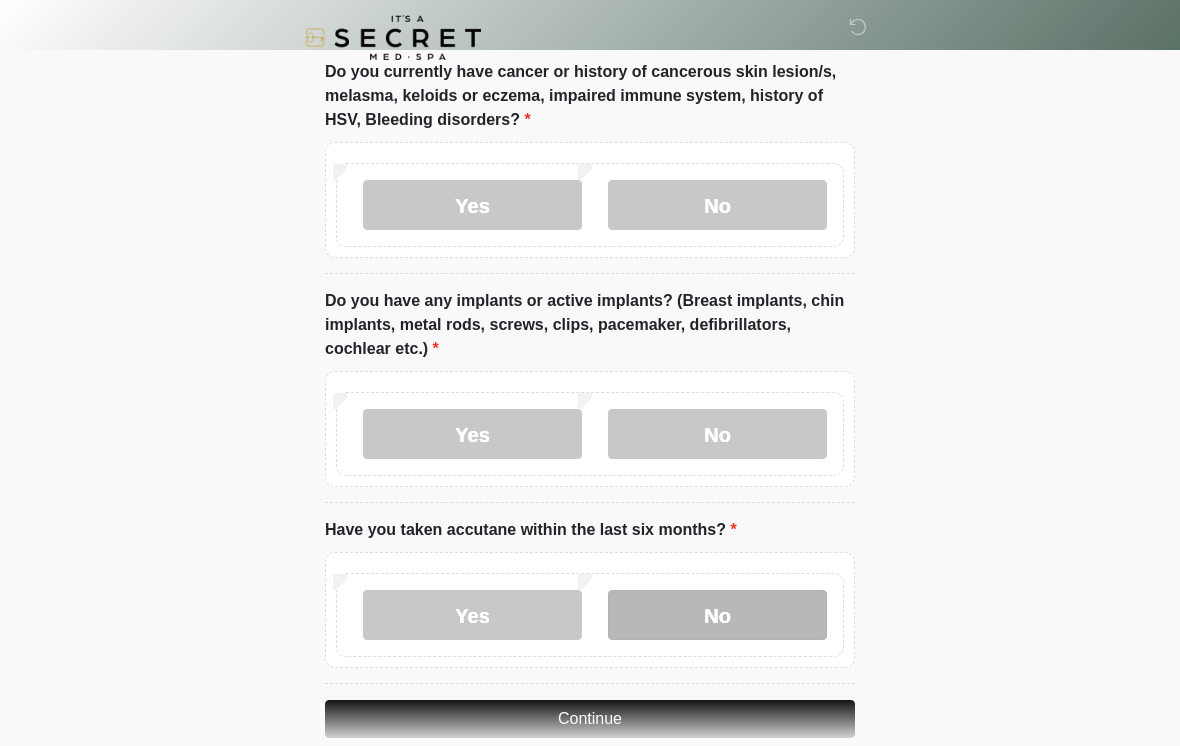 click on "No" at bounding box center [717, 615] 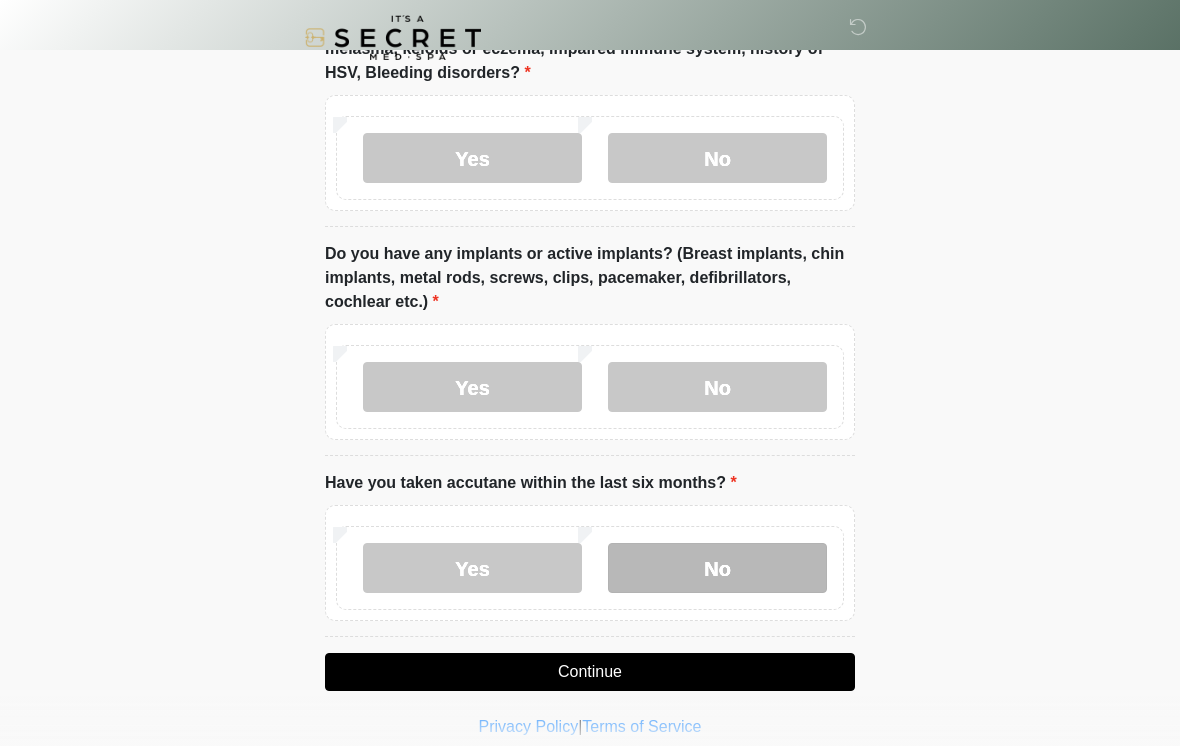 scroll, scrollTop: 1665, scrollLeft: 0, axis: vertical 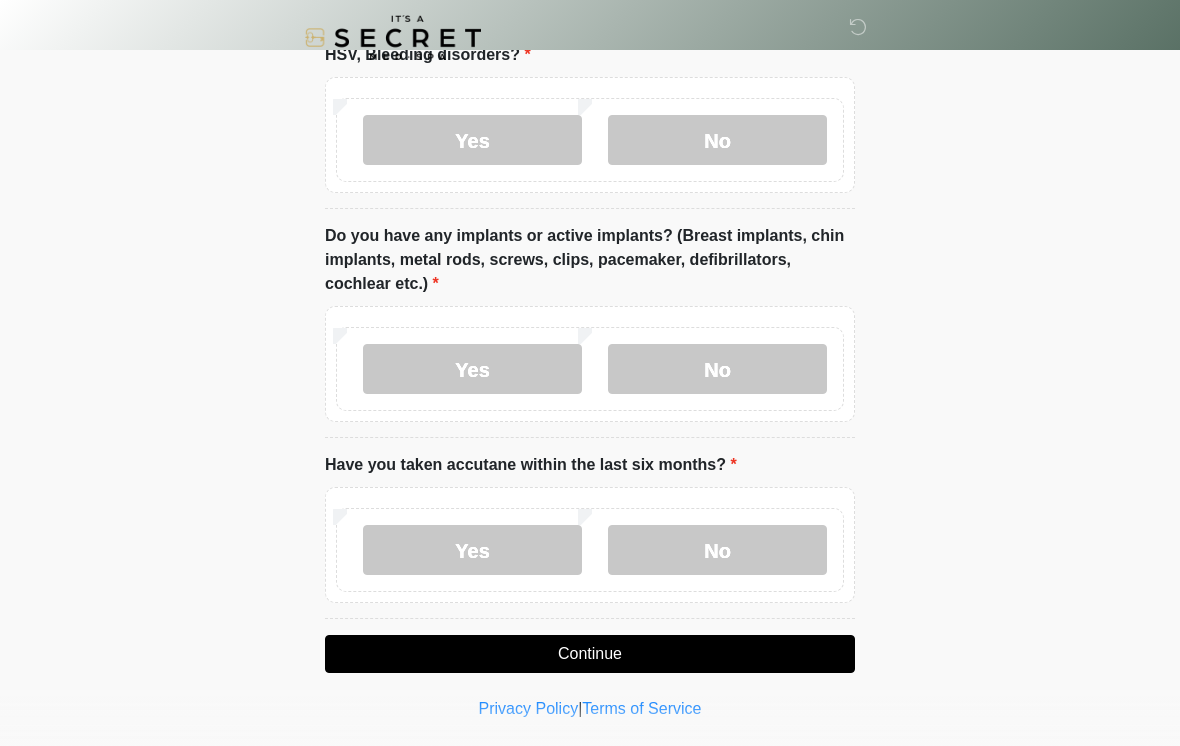 click on "Continue" at bounding box center [590, 654] 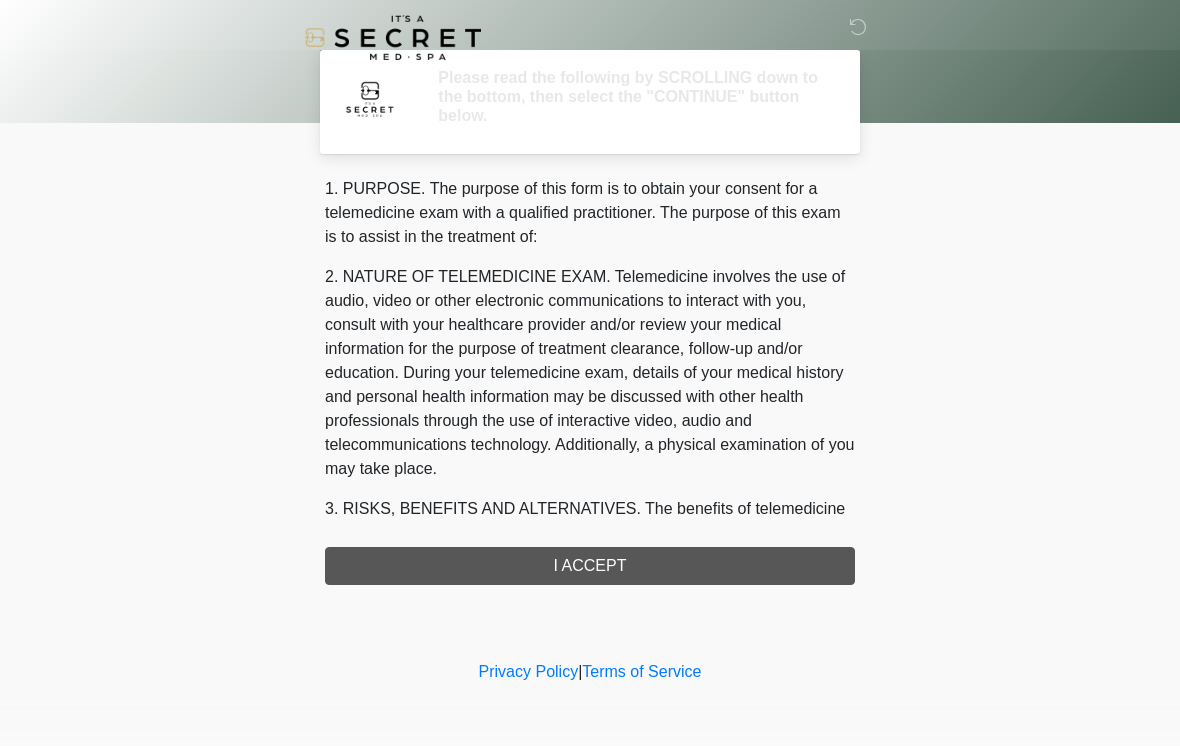 scroll, scrollTop: 0, scrollLeft: 0, axis: both 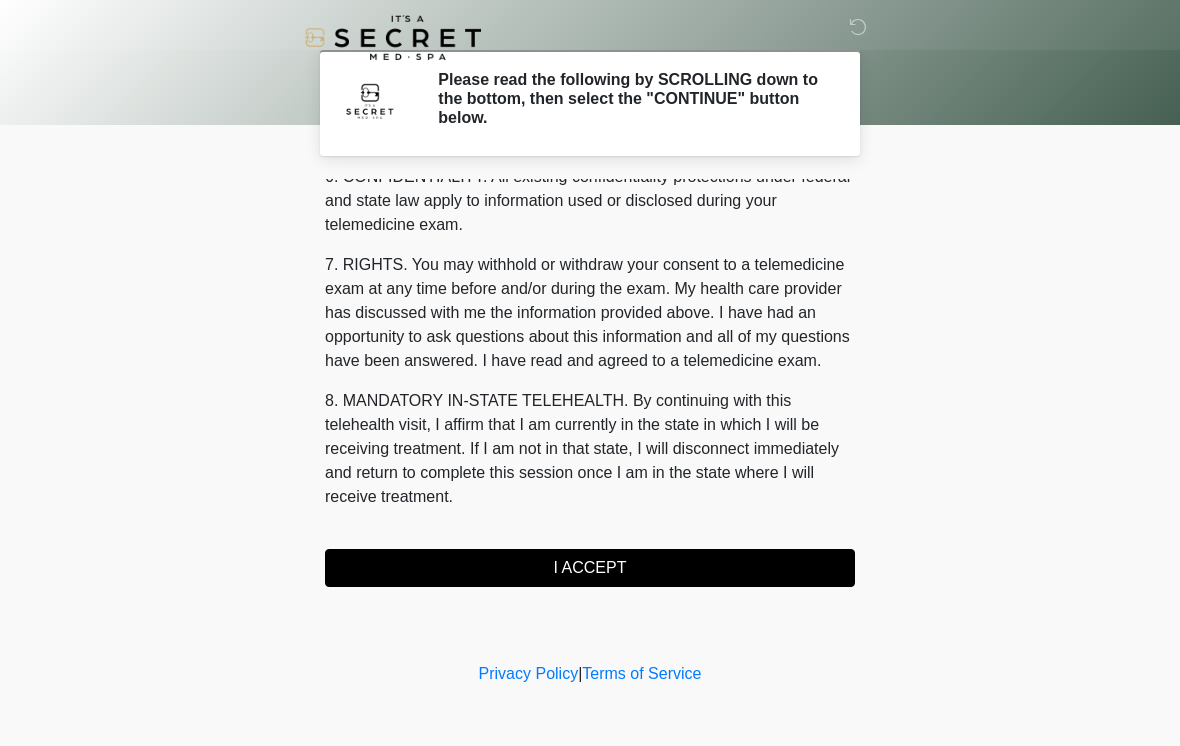click on "I ACCEPT" at bounding box center (590, 568) 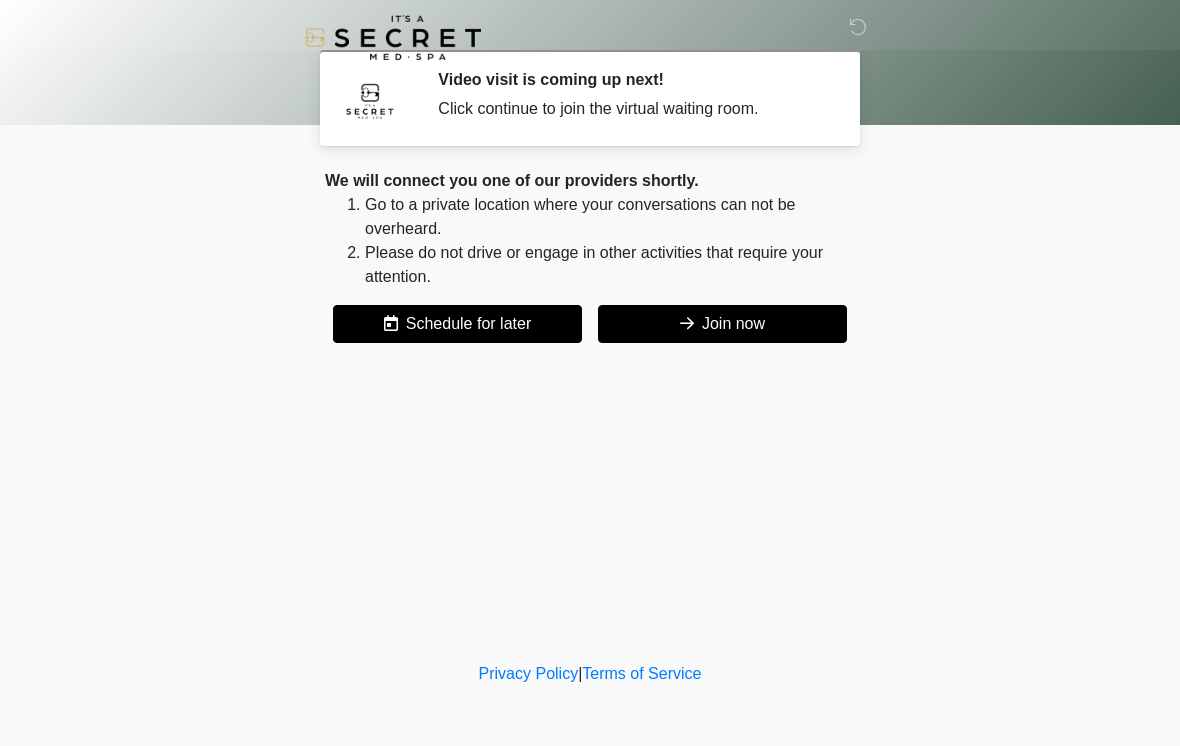 click on "Join now" at bounding box center (722, 324) 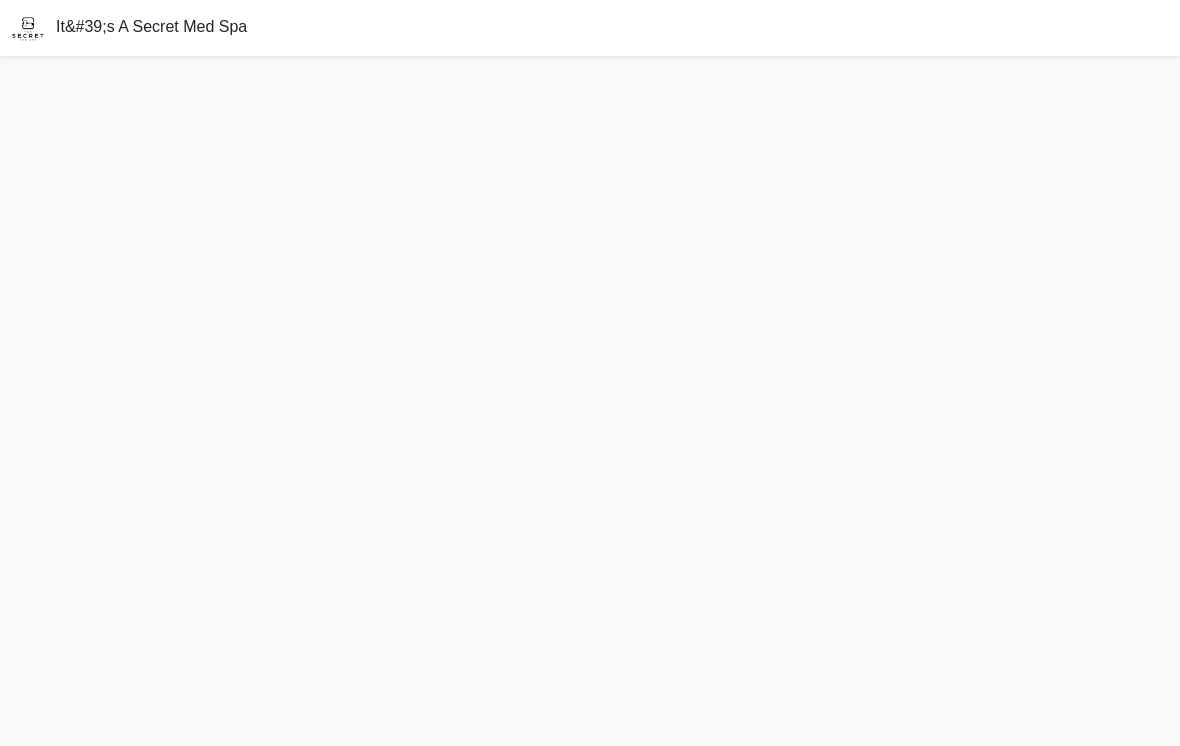 scroll, scrollTop: 0, scrollLeft: 0, axis: both 